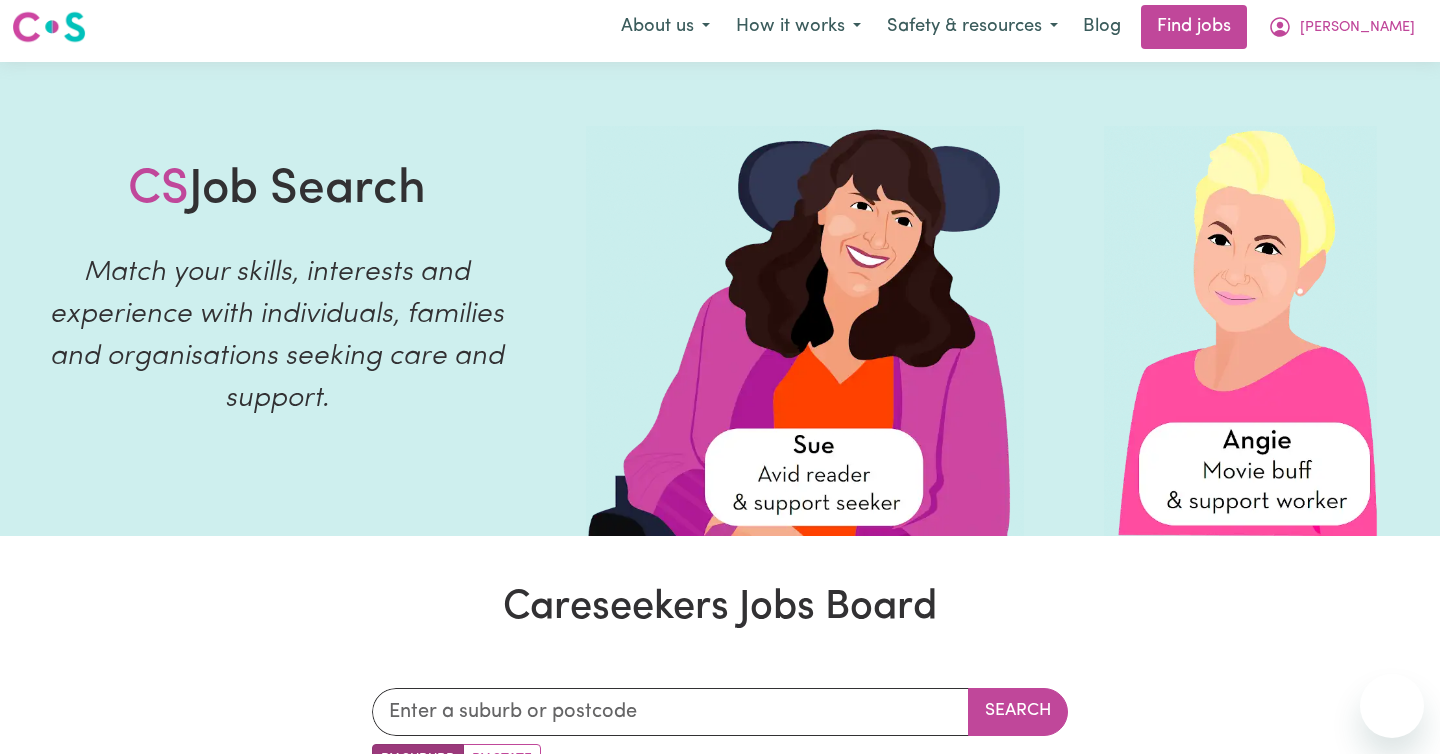 scroll, scrollTop: 83, scrollLeft: 0, axis: vertical 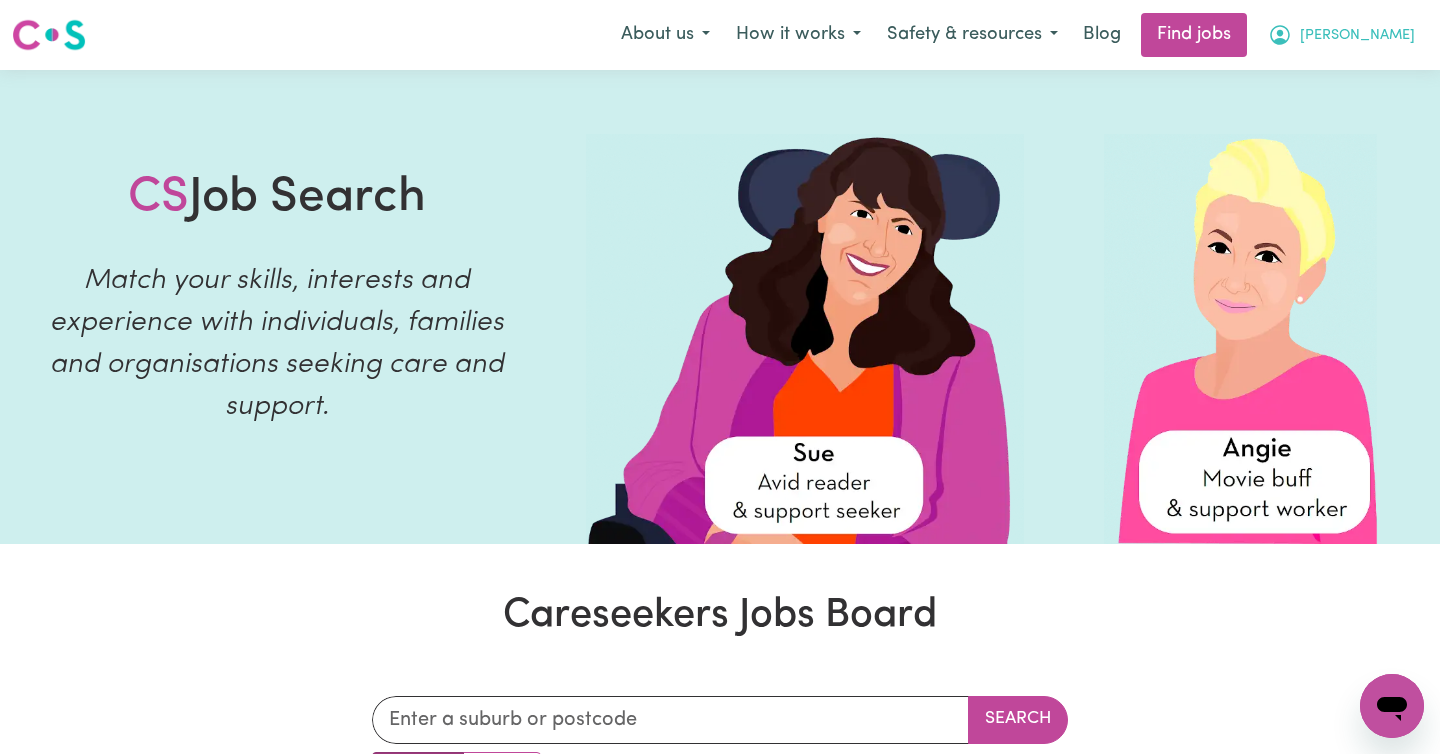 click on "[PERSON_NAME]" at bounding box center [1357, 36] 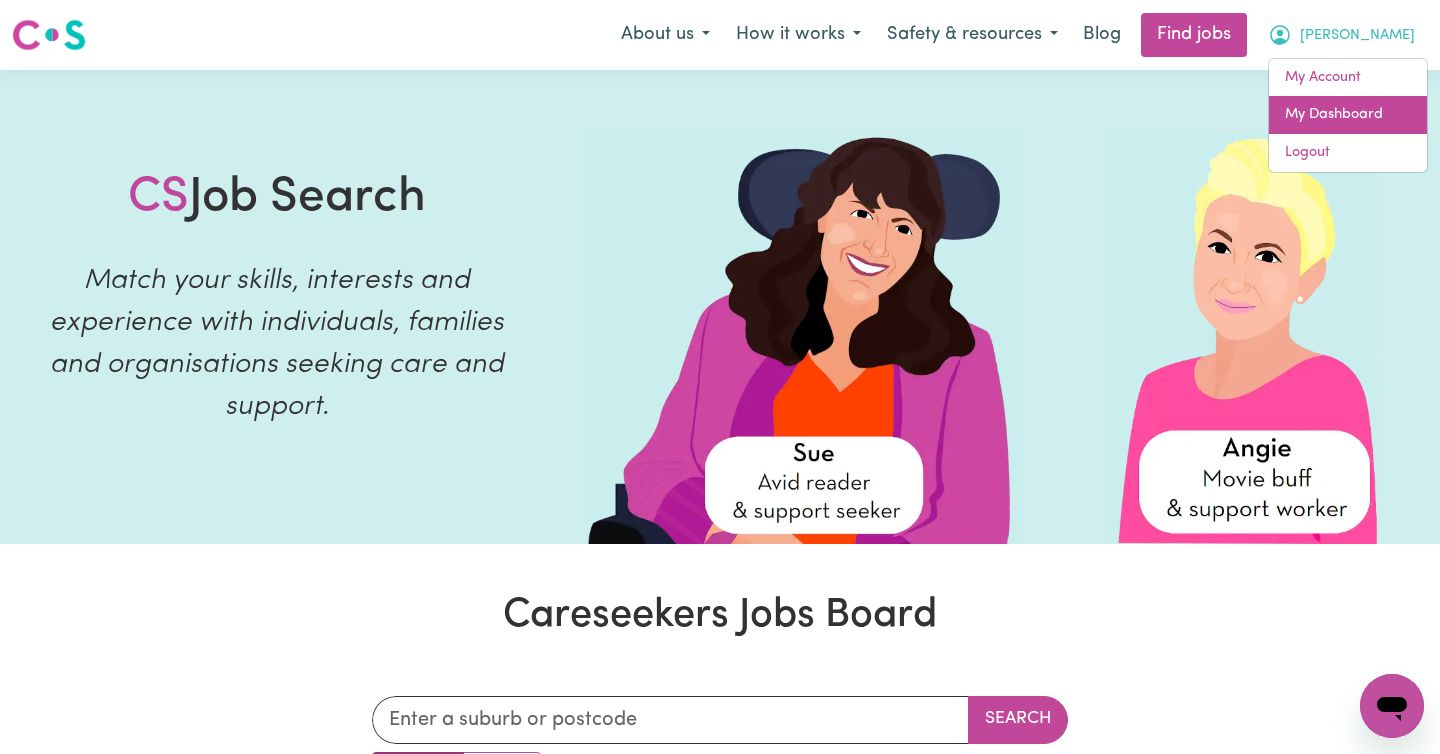 click on "My Dashboard" at bounding box center [1348, 115] 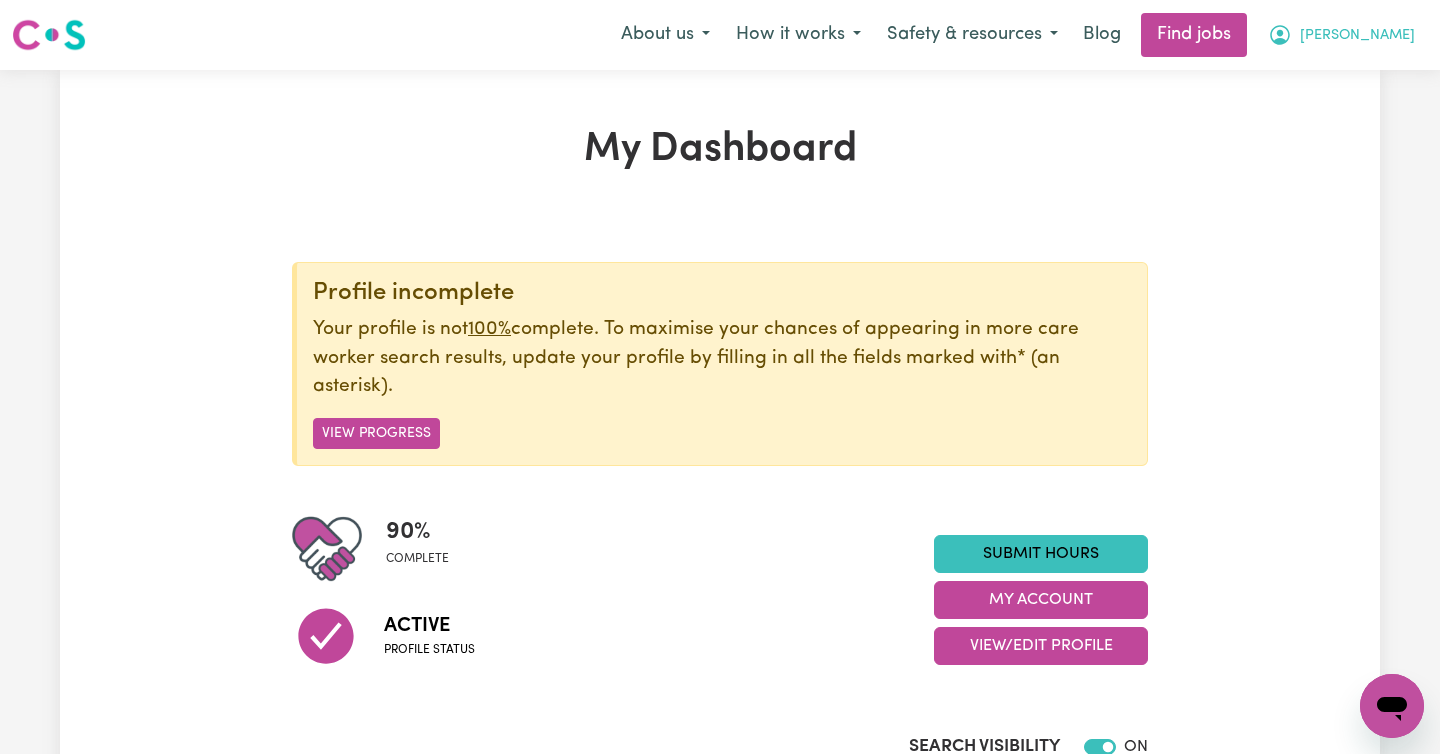 click on "[PERSON_NAME]" at bounding box center [1357, 36] 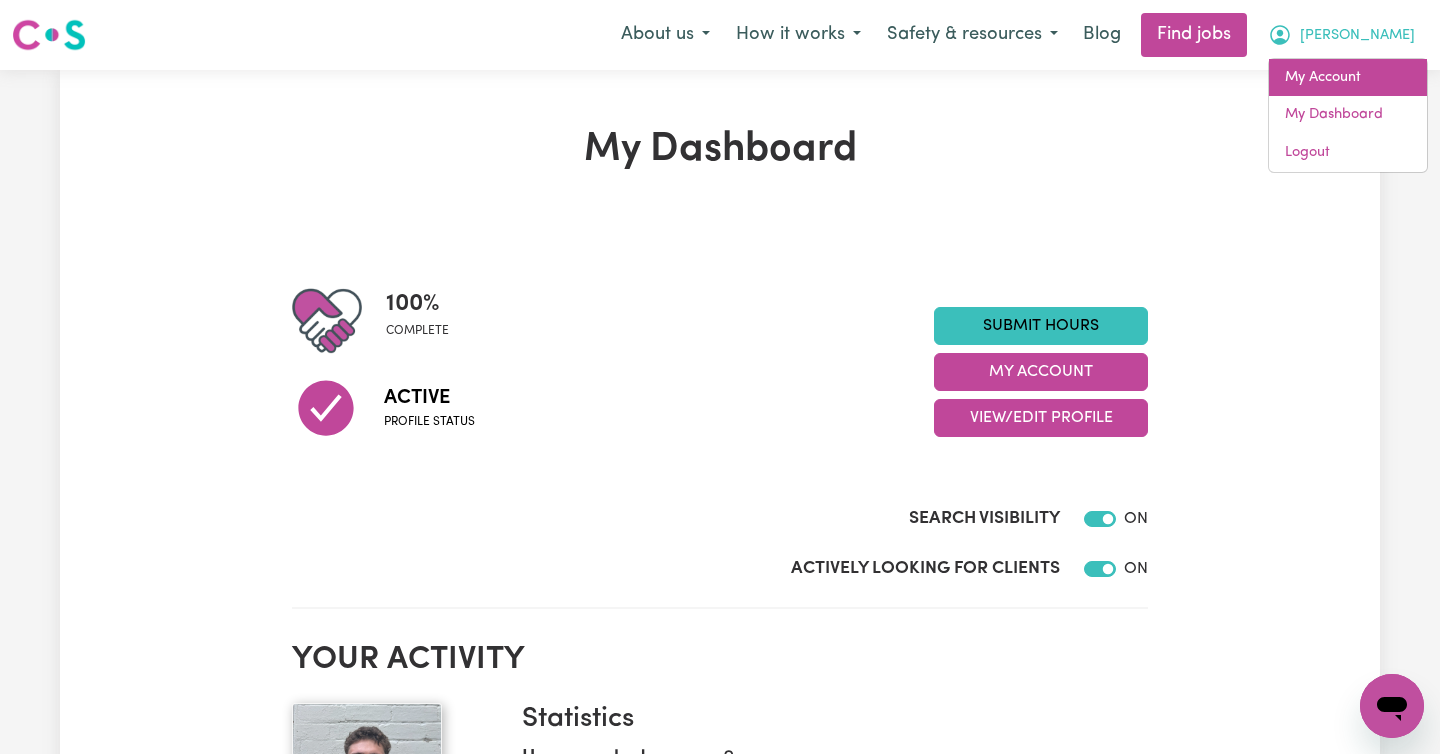 click on "My Account" at bounding box center (1348, 78) 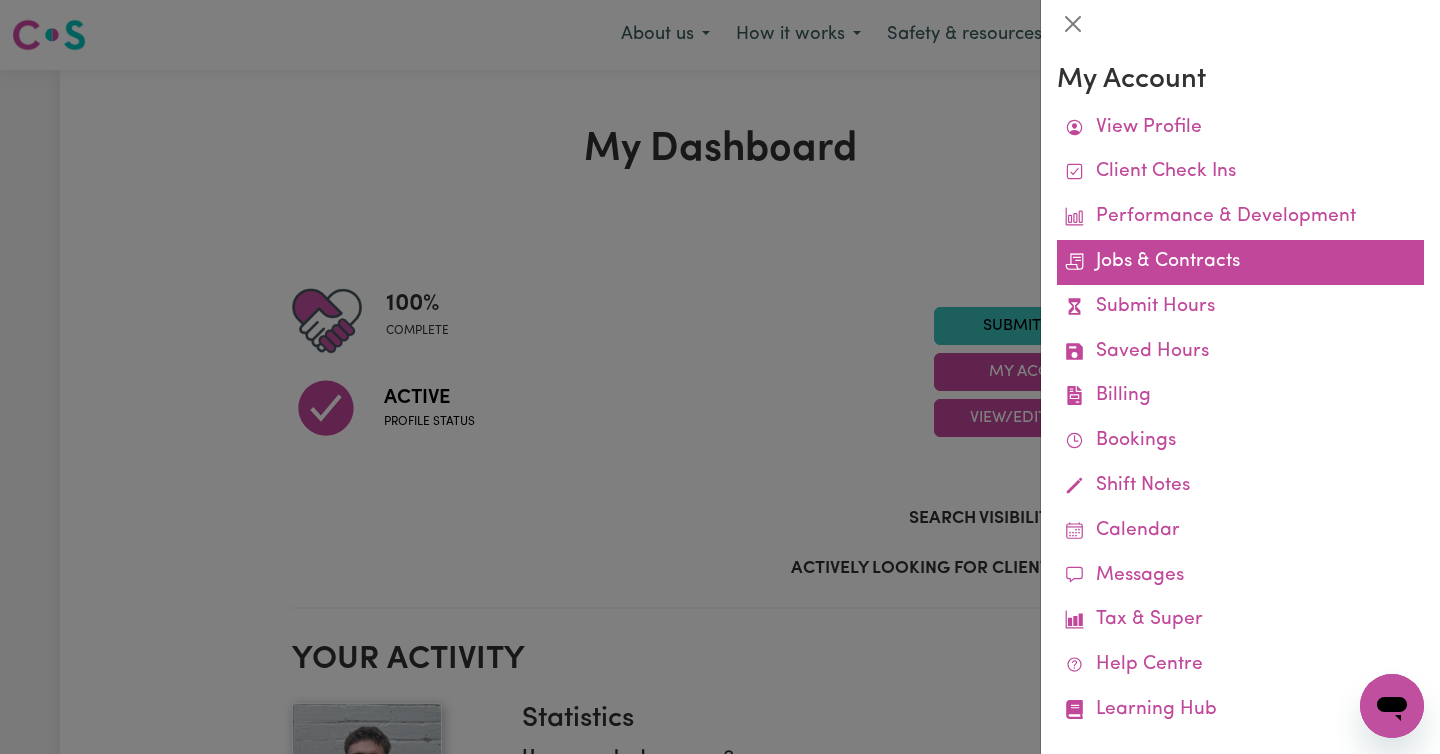 click on "Jobs & Contracts" at bounding box center (1240, 262) 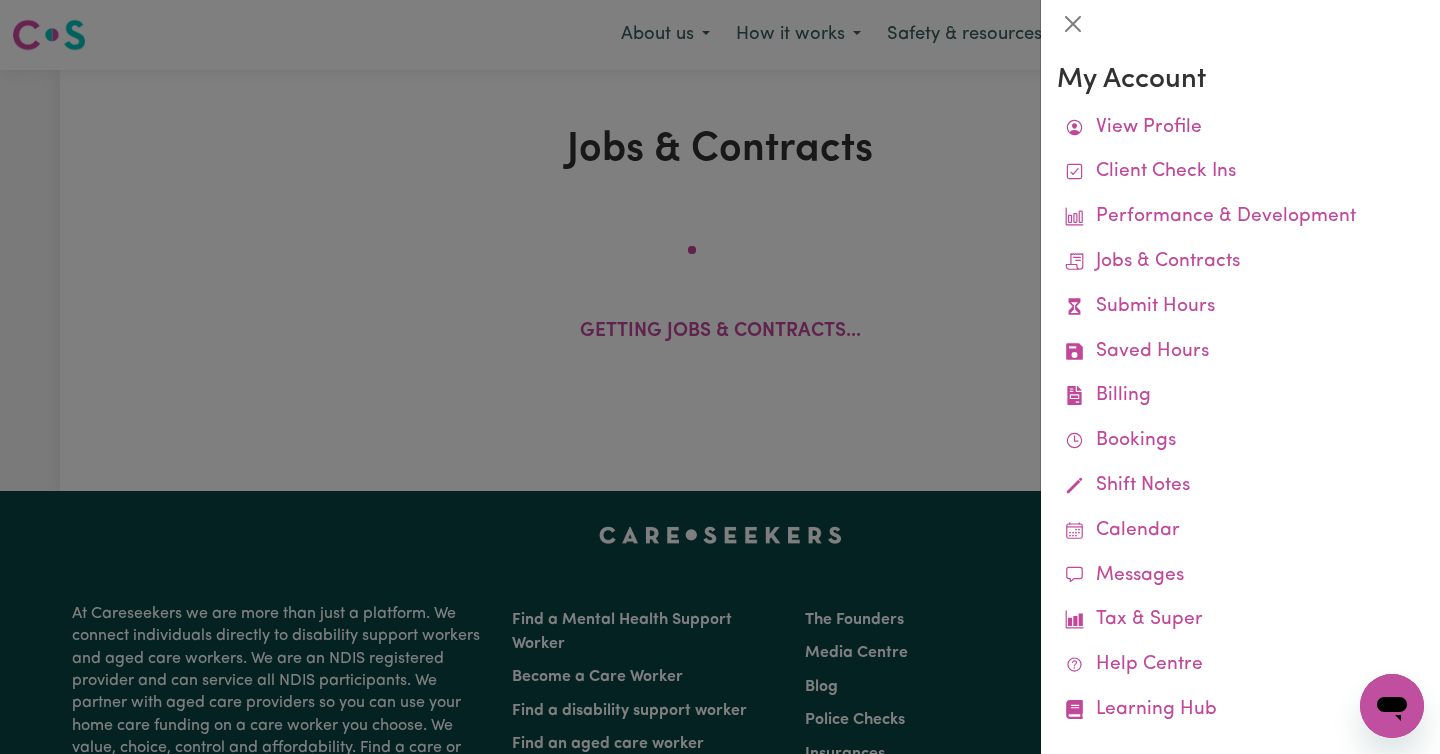 click at bounding box center [720, 377] 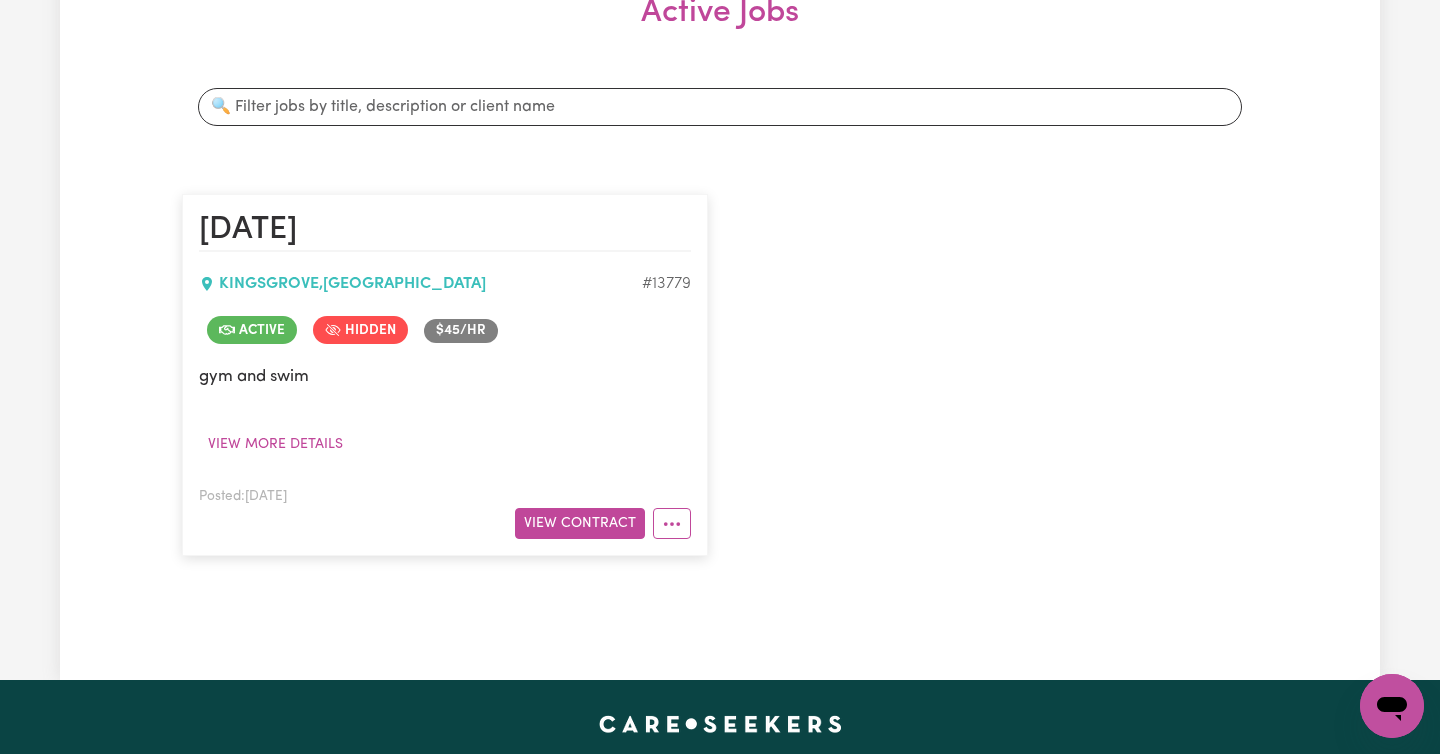 scroll, scrollTop: 346, scrollLeft: 0, axis: vertical 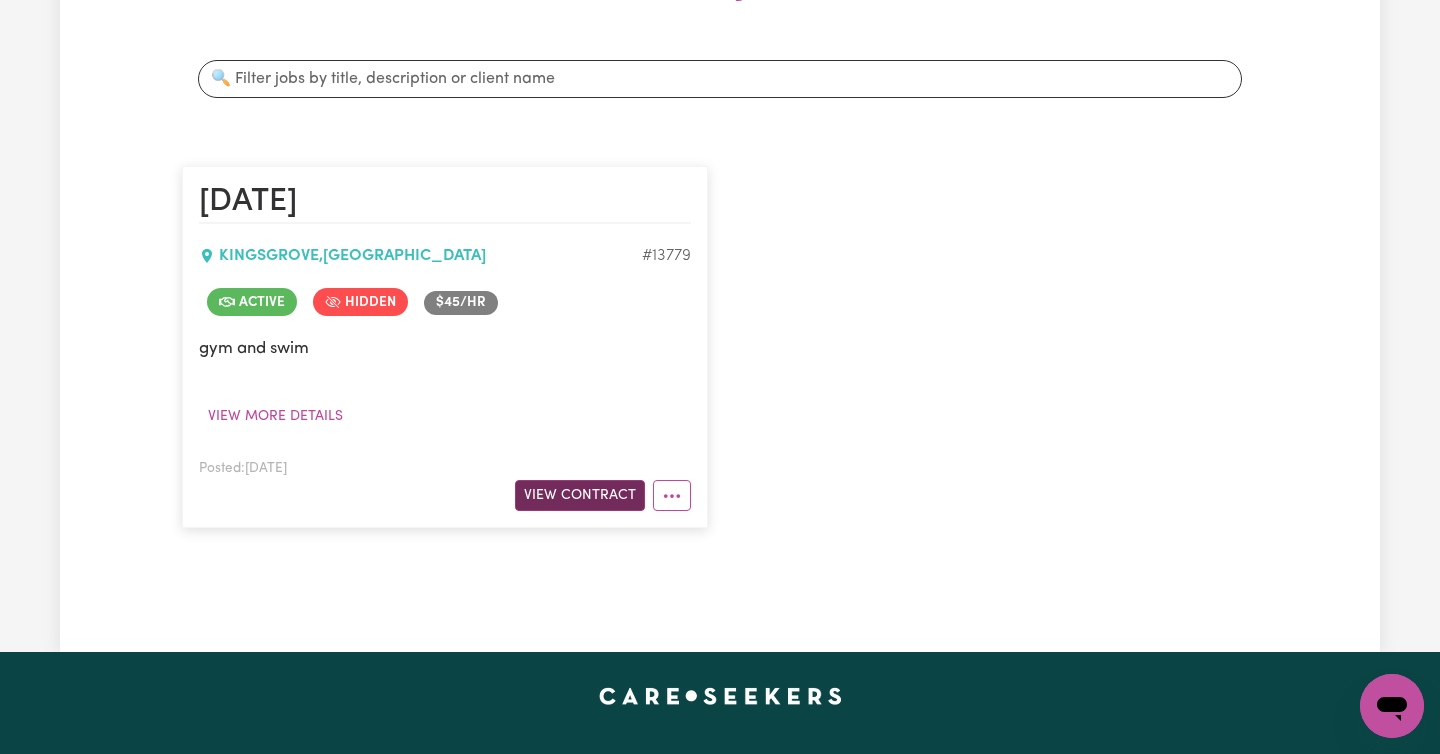 click on "View Contract" at bounding box center (580, 495) 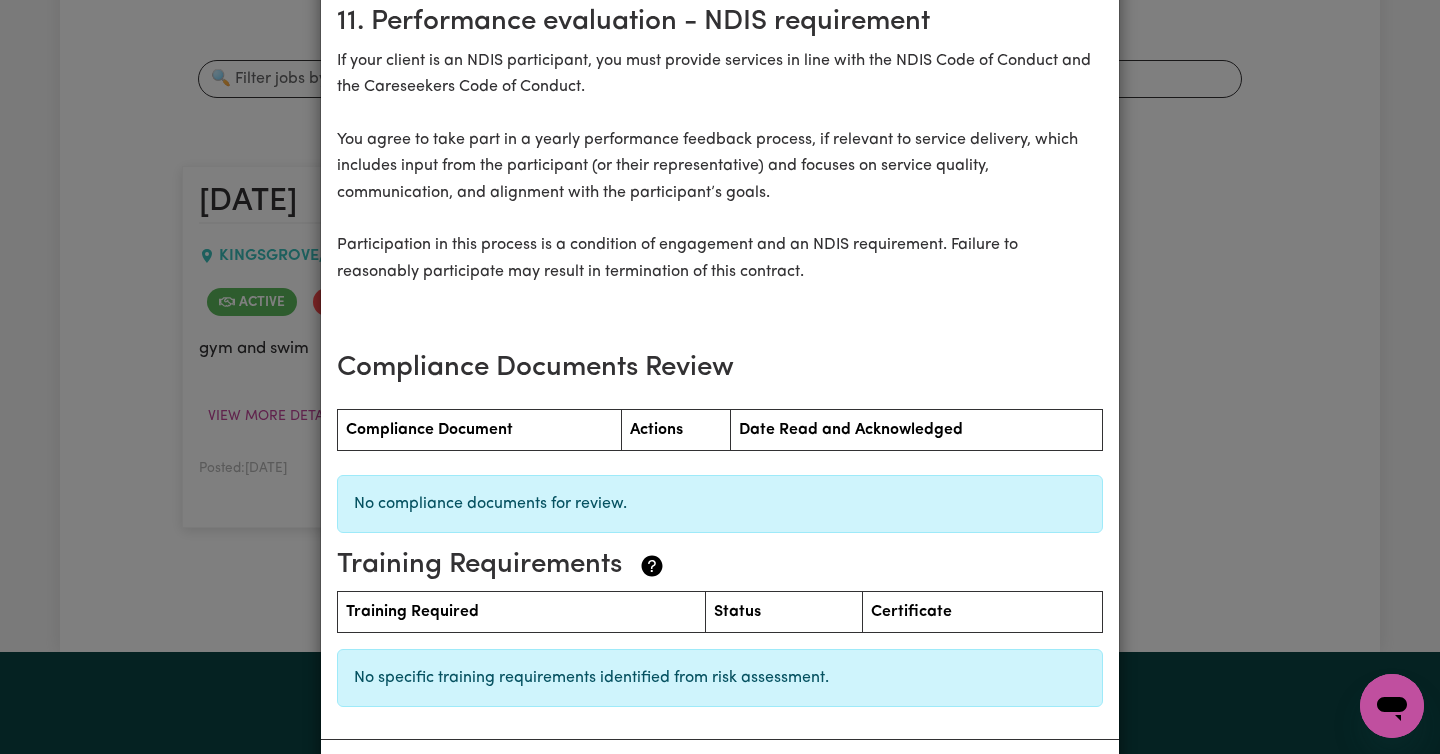 scroll, scrollTop: 2519, scrollLeft: 0, axis: vertical 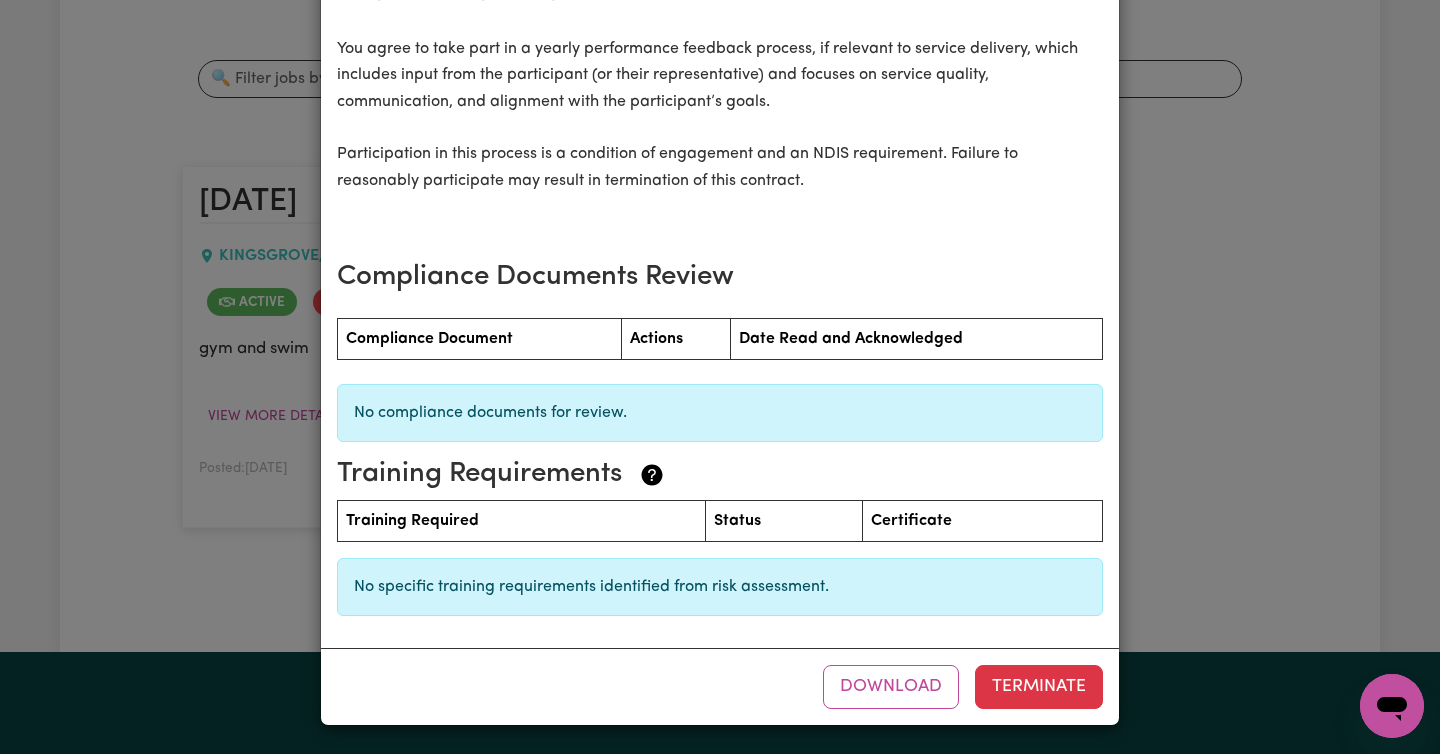 click on "[DATE]  [DEMOGRAPHIC_DATA] terms Care Worker:    [PERSON_NAME]   10422 Care [PERSON_NAME]:    [PERSON_NAME] The following document sets out the details of the service which will be provided by  [PERSON_NAME]  to  [PERSON_NAME] . This contract is governed by the service agreement signed by the participant upon registering with Careseekers. 1. Supports to be provided [PERSON_NAME]  will provide the following supports to  [PERSON_NAME] : Tasks required: Social companionship 2. When support will be provided Days required: [DATE]
Approximately 5 hours to be delivered per day.
Start date is [DATE] 3. Costs [PERSON_NAME]  will charge an hourly rate of: $ 47.00   on Weekdays Travel can be expensed at  $ 1.00   per km 4. Payments Payment will be made through the Careseekers platform.  [PERSON_NAME]  will submit invoices on a weekly basis. Careseekers charges a  16 % admin fee ( 7 % to the care seeker and 9% to the care worker) which provides public liability insurance for  [PERSON_NAME] ." at bounding box center [720, 377] 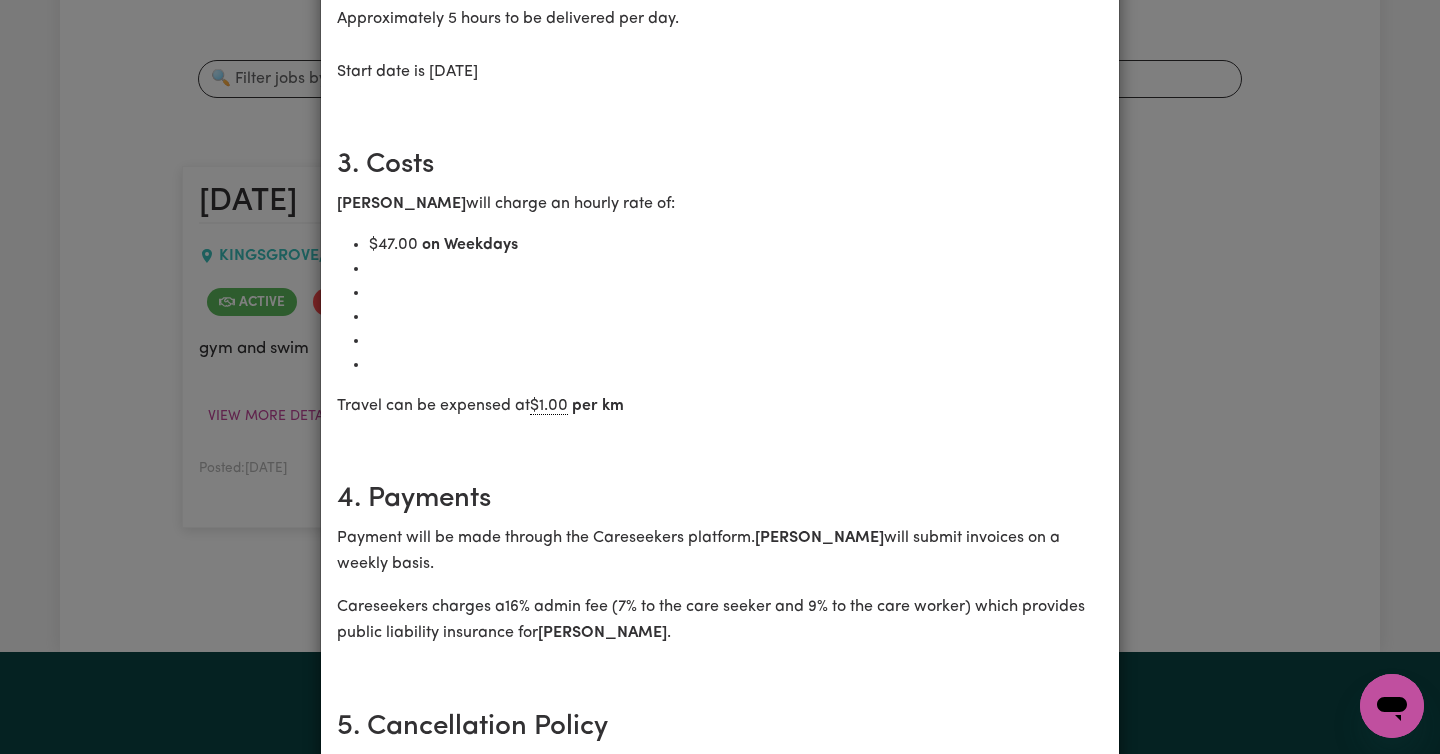 scroll, scrollTop: 0, scrollLeft: 0, axis: both 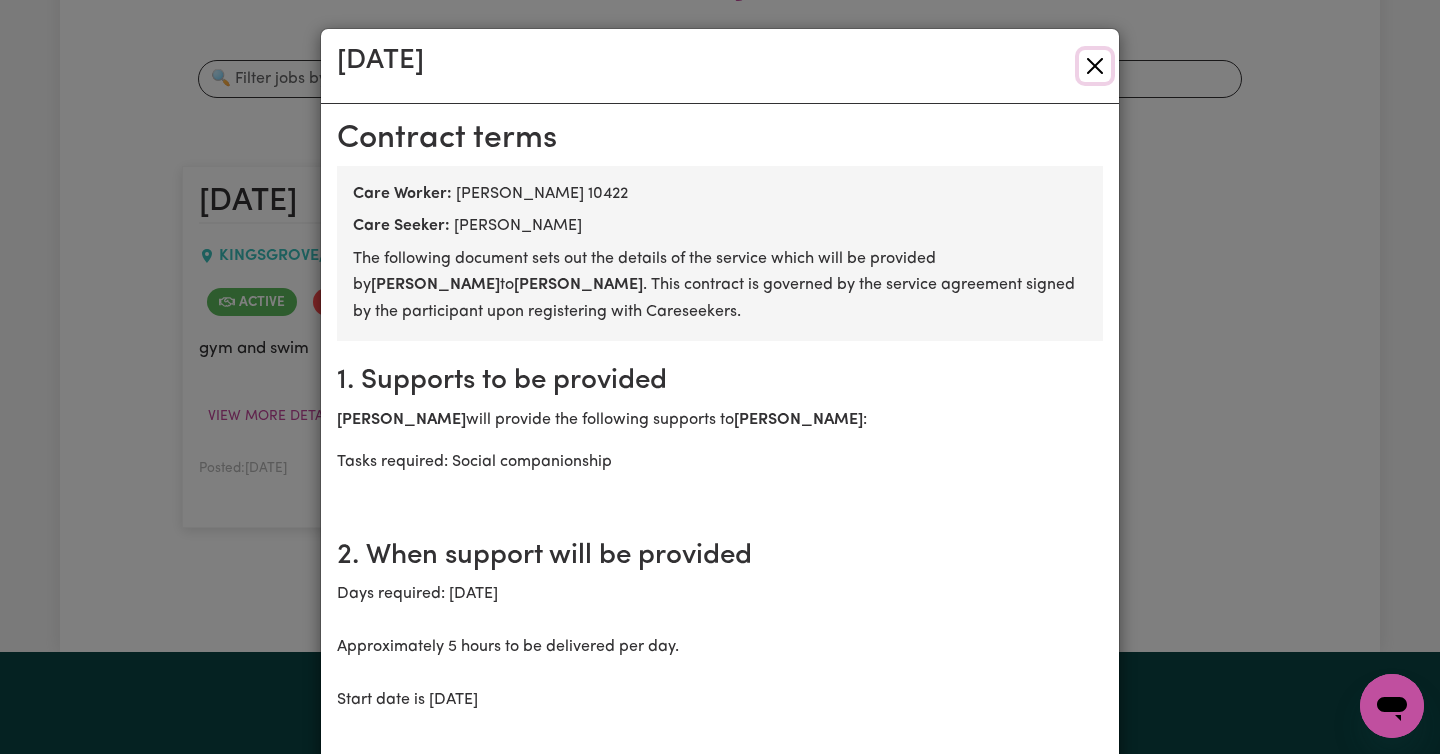 click at bounding box center (1095, 66) 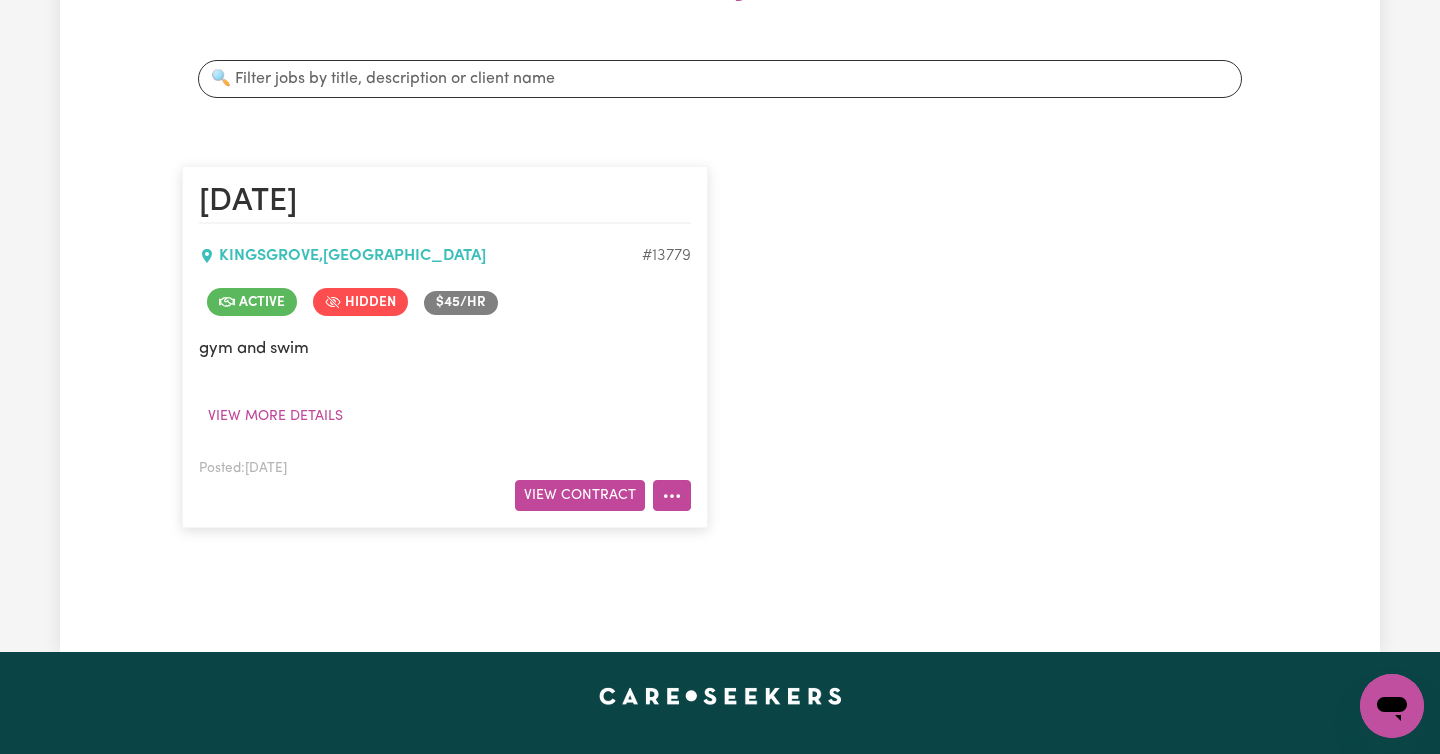 click 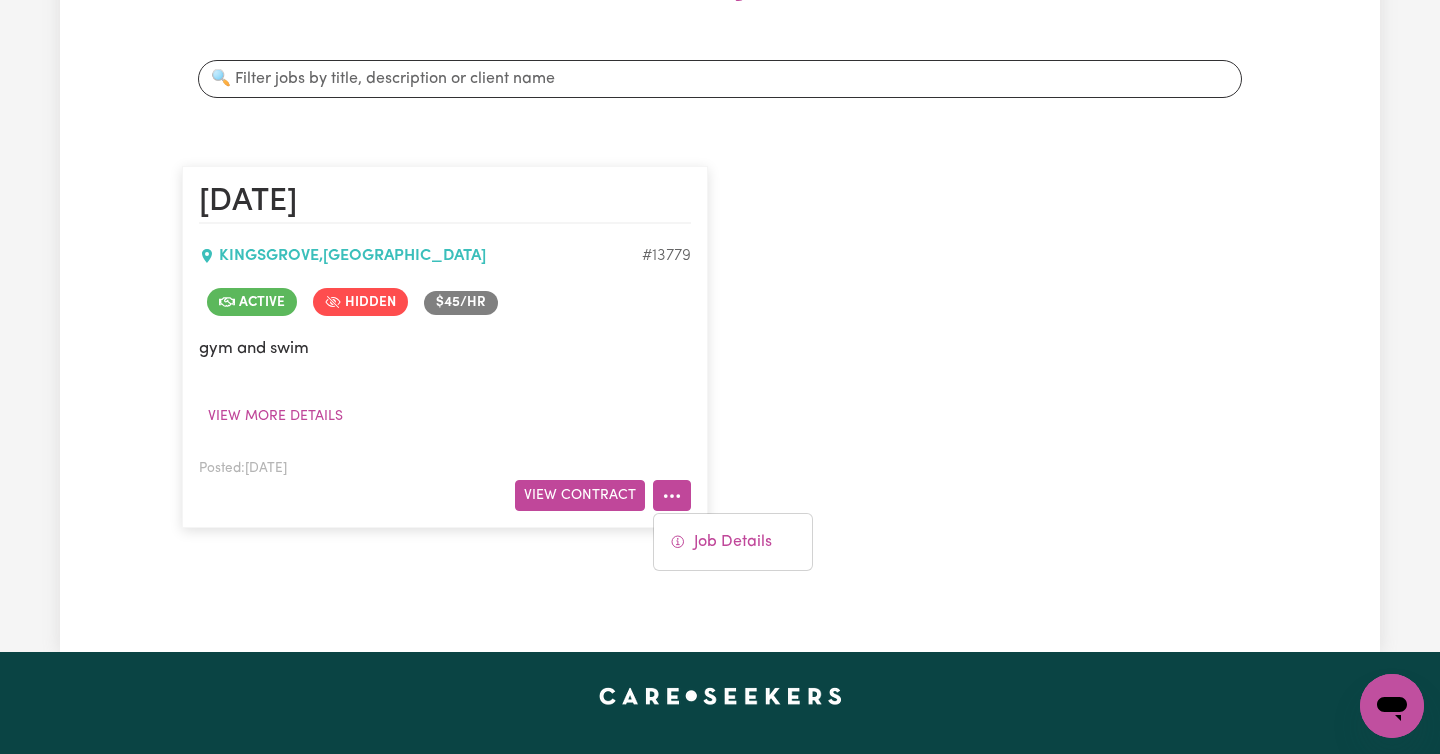 click on "[DATE]  KINGSGROVE ,  [GEOGRAPHIC_DATA] # 13779 Active Hidden $ 45 /hr gym and swim View more details Posted:  [DATE] View [DEMOGRAPHIC_DATA] Job Details" at bounding box center [720, 347] 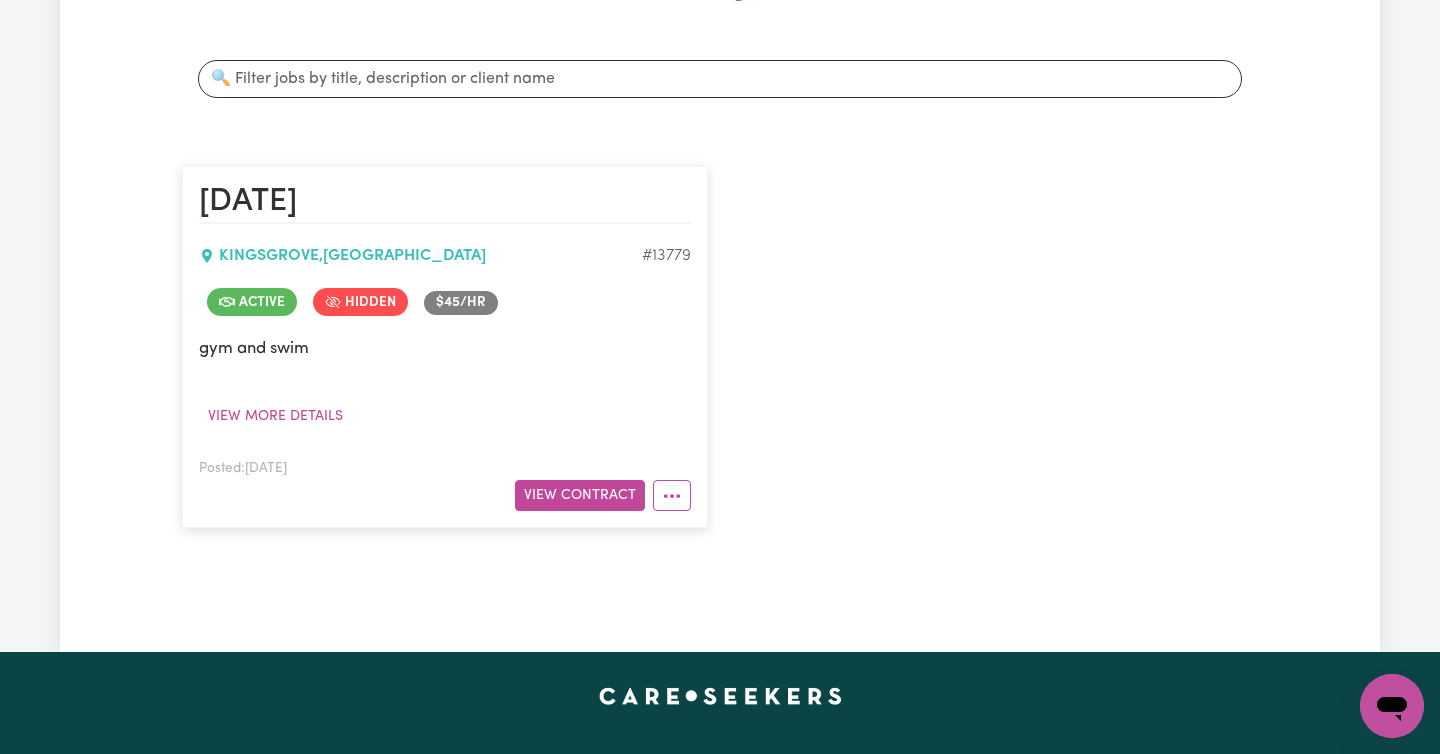 scroll, scrollTop: 0, scrollLeft: 0, axis: both 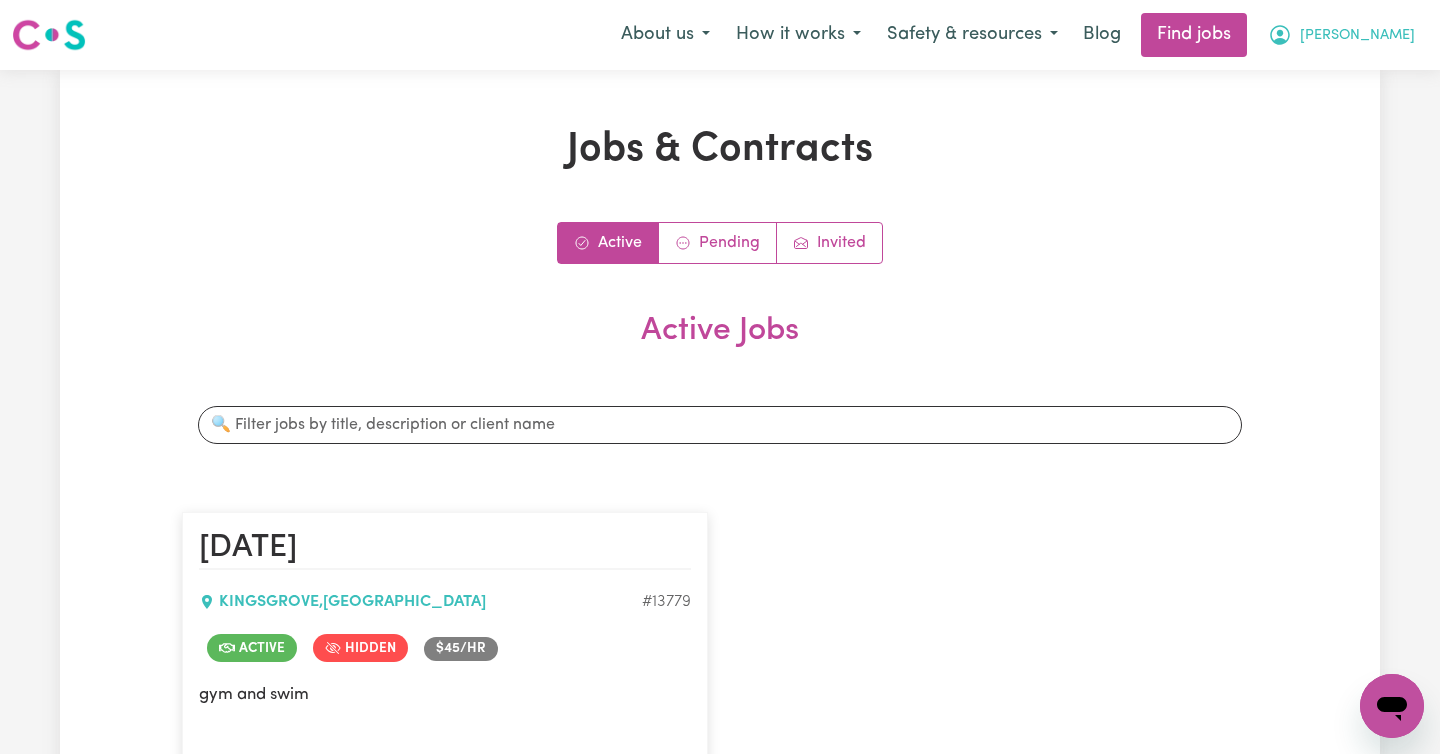 click on "[PERSON_NAME]" at bounding box center [1357, 36] 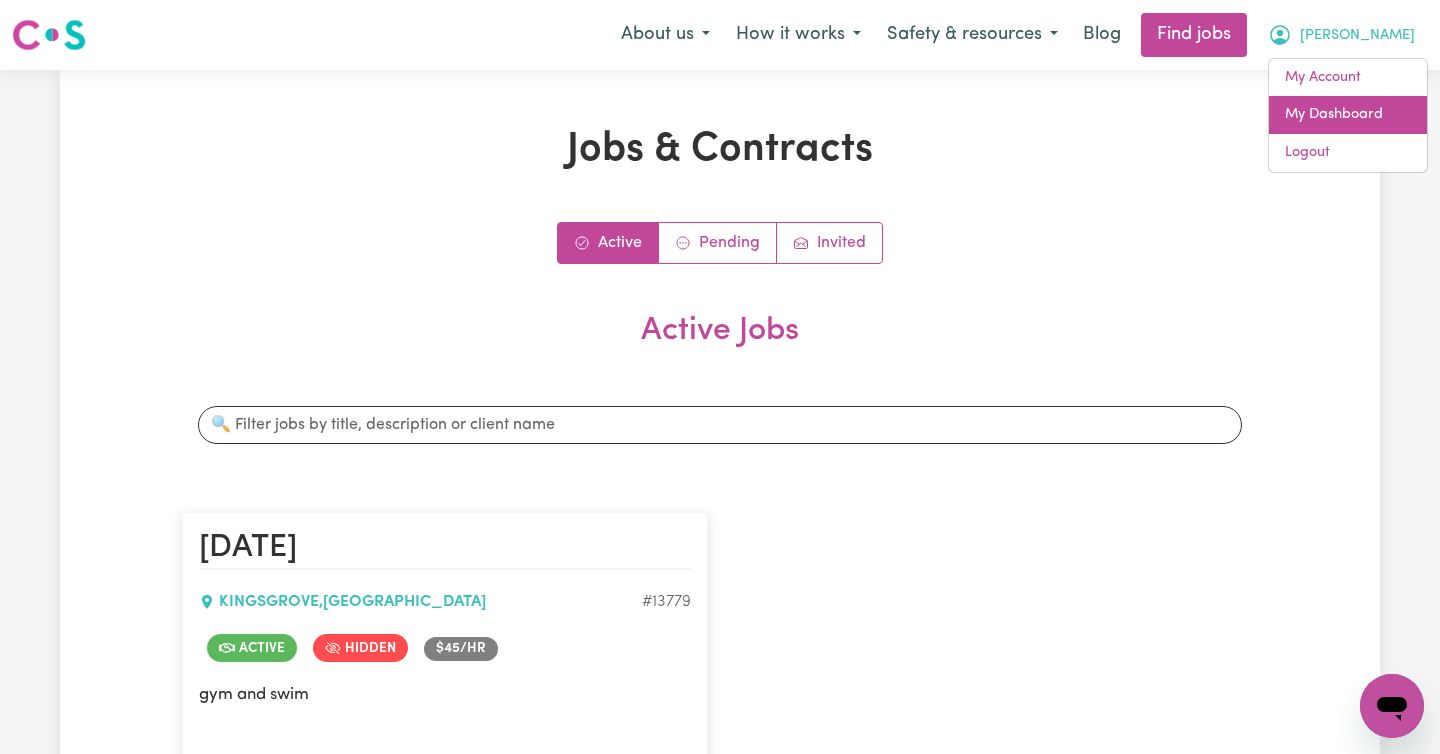 click on "My Dashboard" at bounding box center (1348, 115) 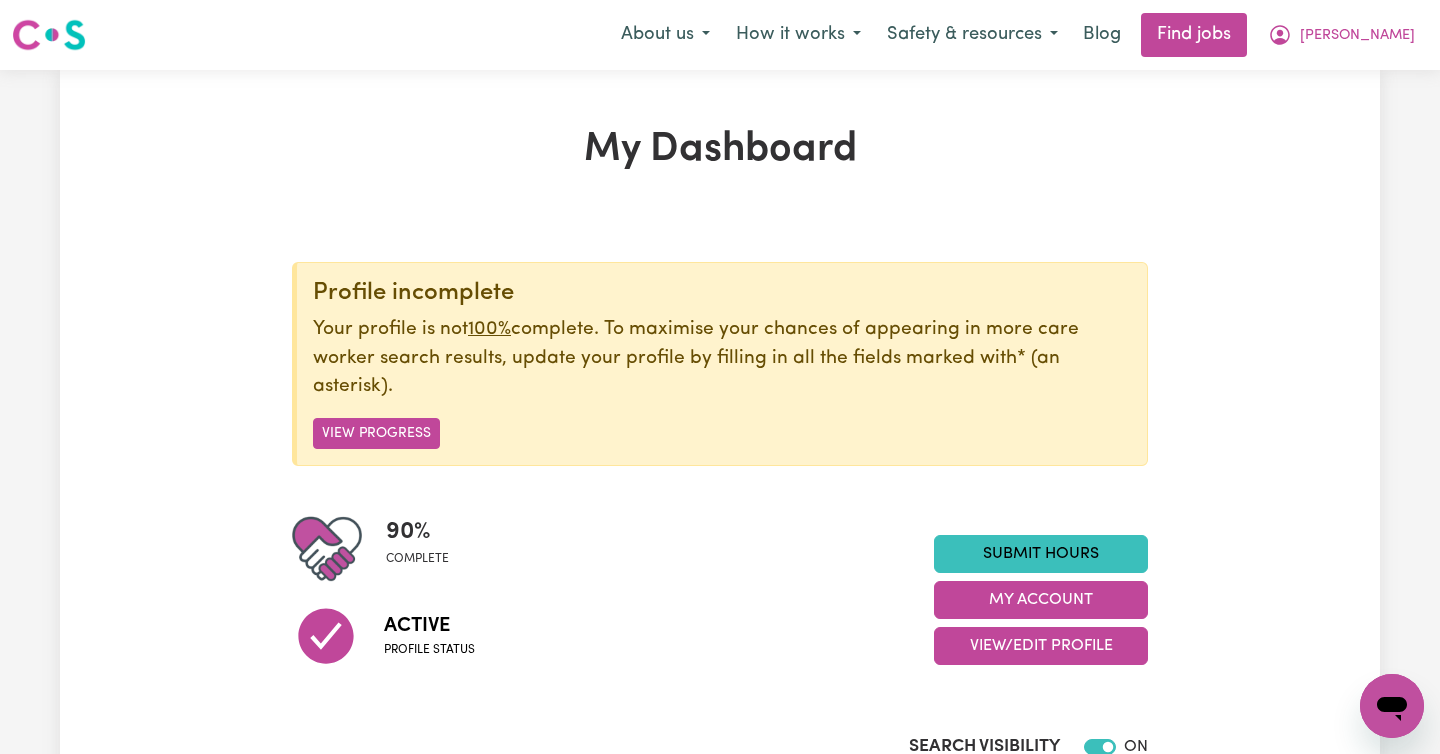 click on "Menu About us How it works Safety & resources Blog Find jobs [PERSON_NAME]" at bounding box center (720, 35) 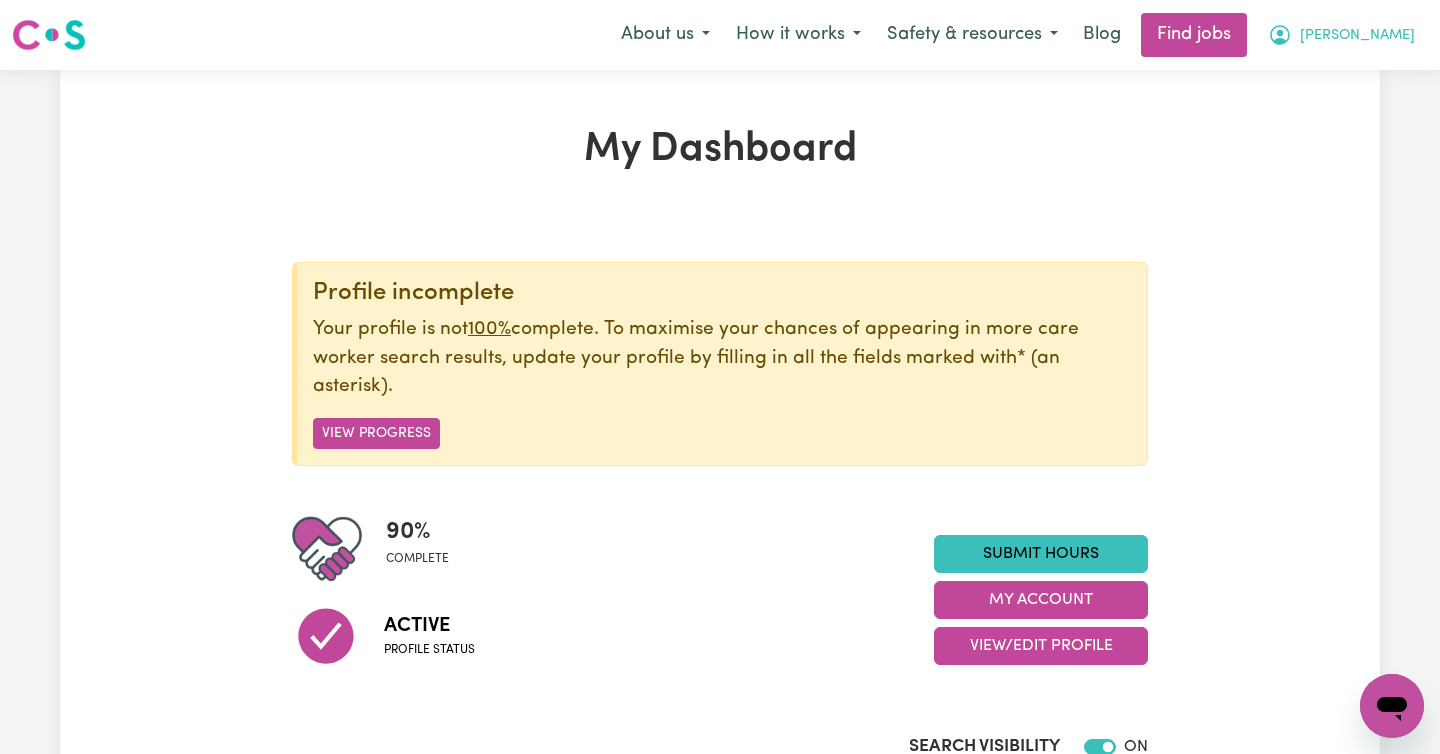 click on "[PERSON_NAME]" at bounding box center [1357, 36] 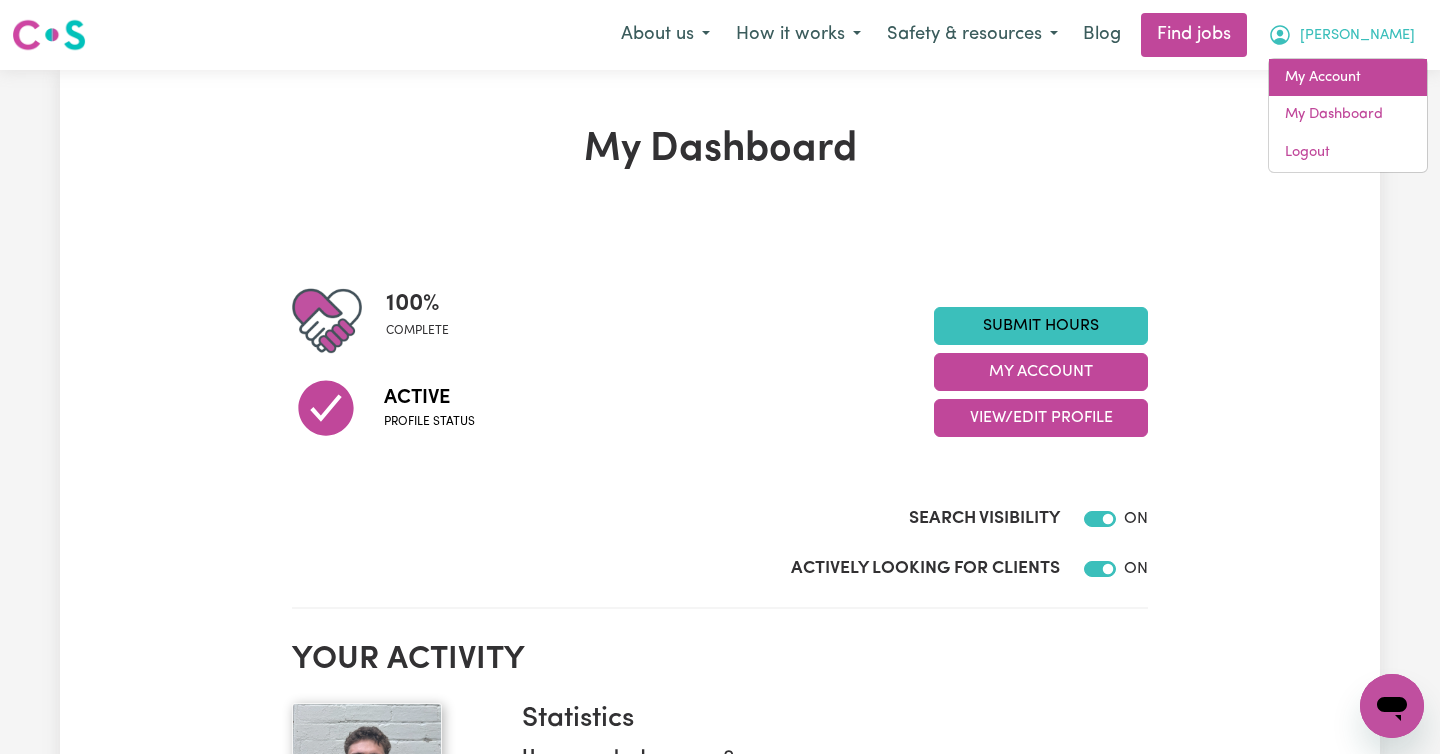 click on "My Account" at bounding box center [1348, 78] 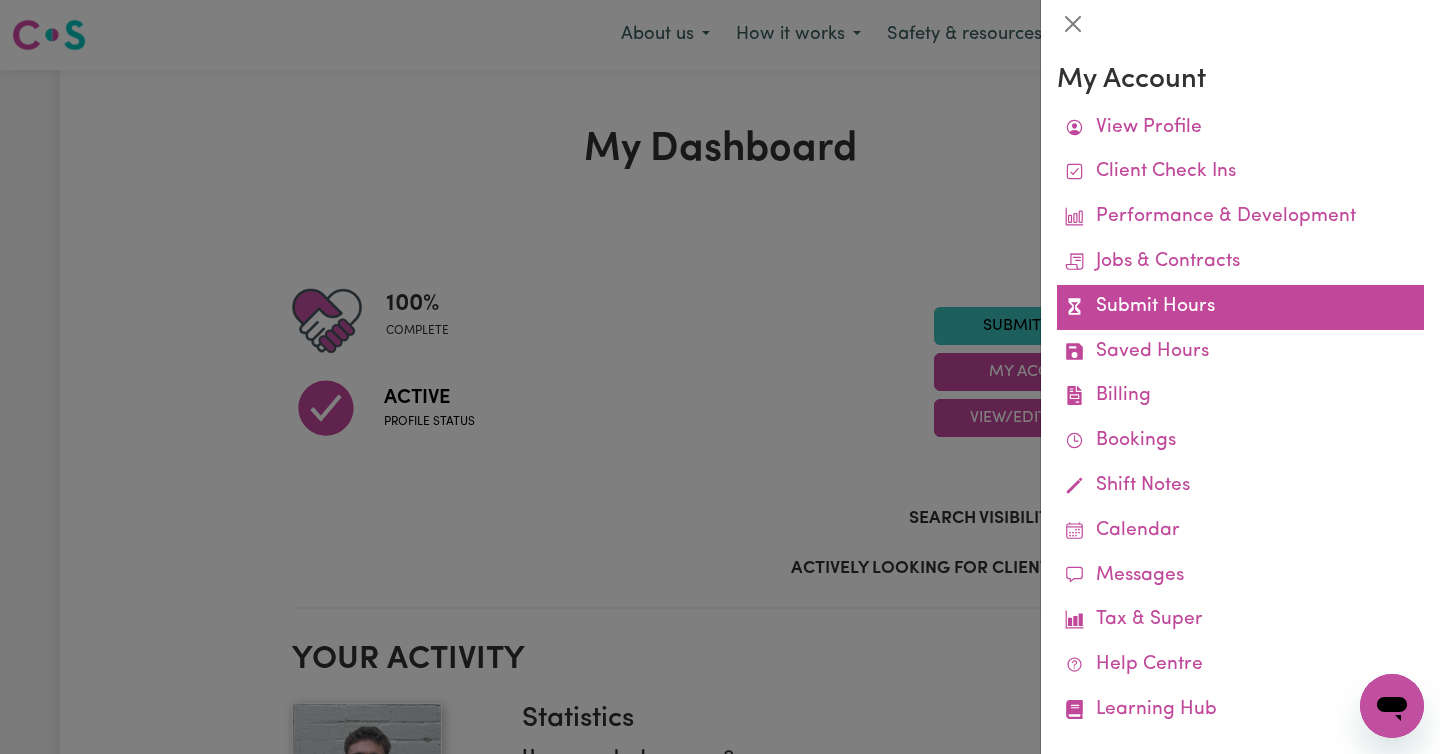 click on "Submit Hours" at bounding box center [1240, 307] 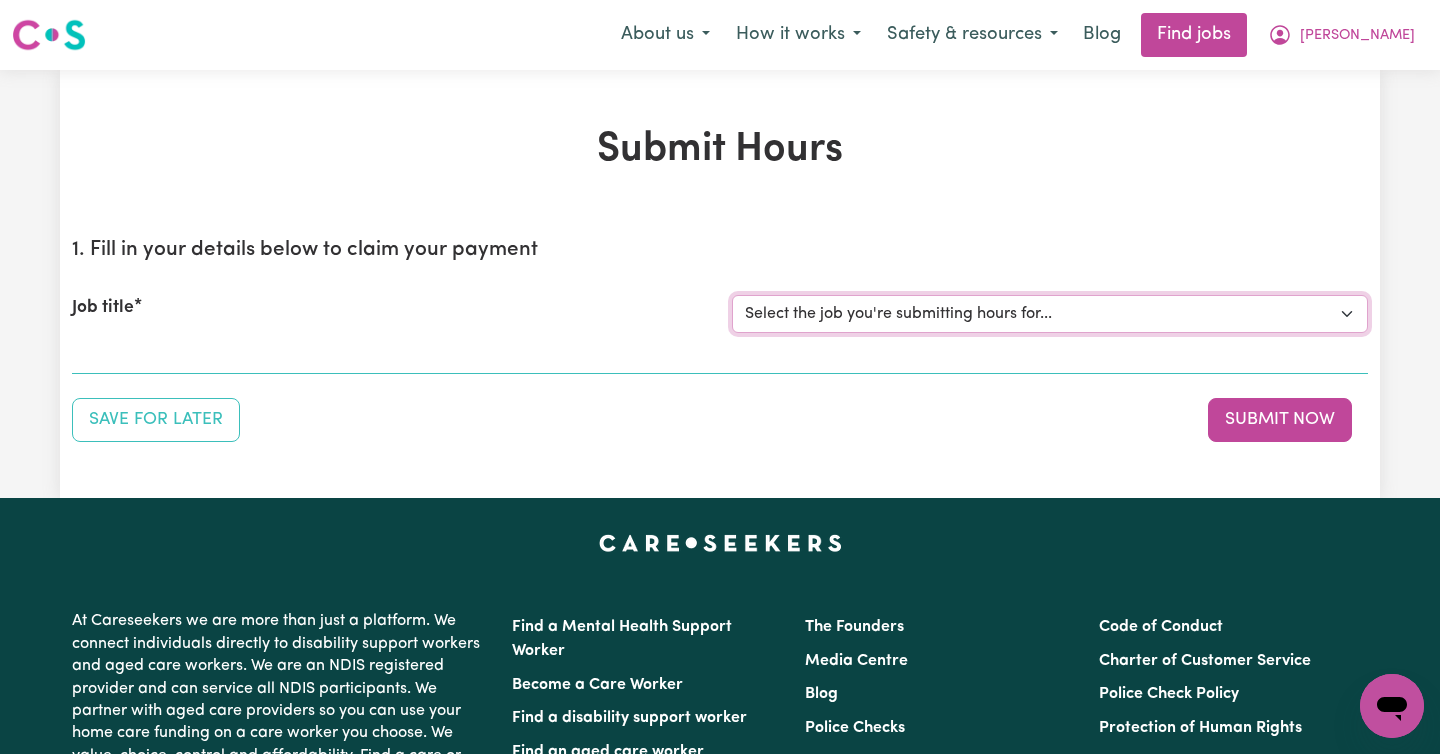 click on "Select the job you're submitting hours for... [[PERSON_NAME]] [DATE]" at bounding box center [1050, 314] 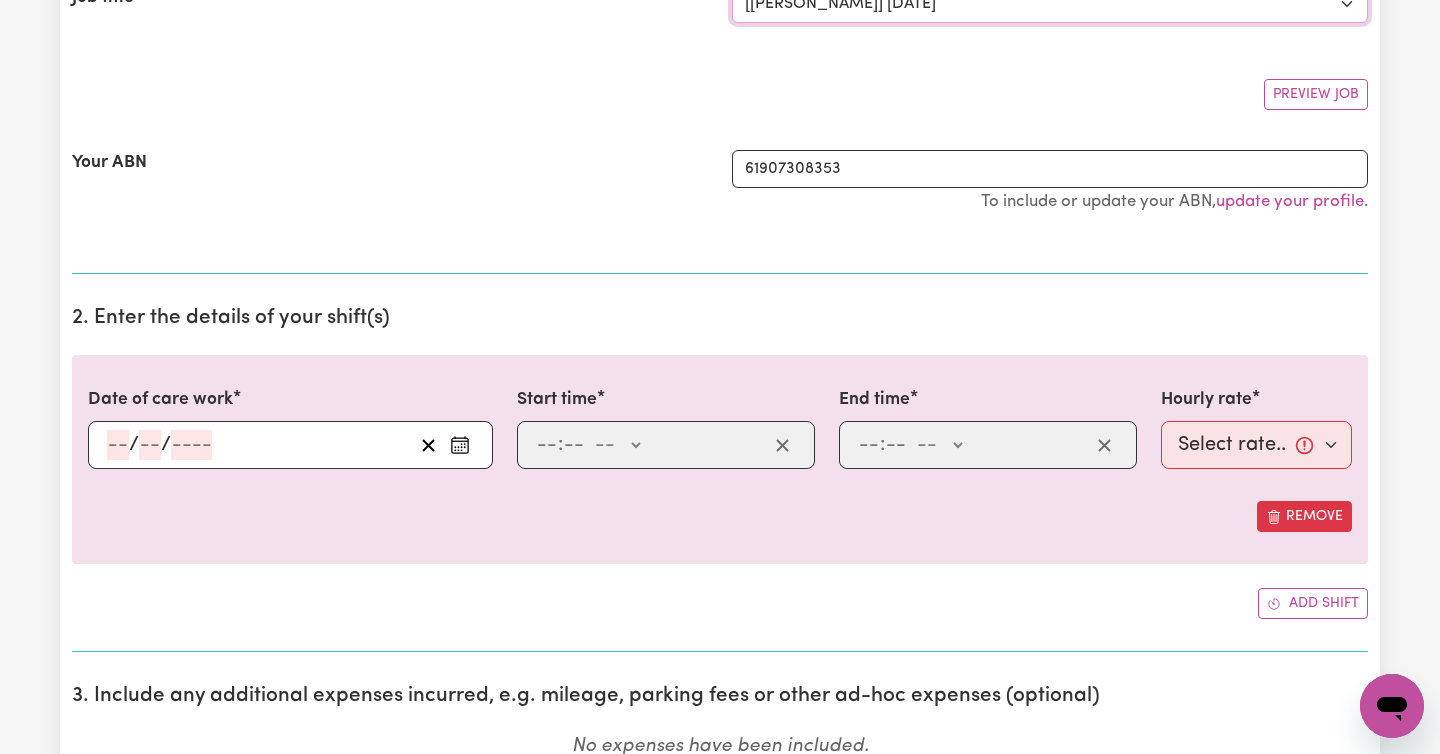 scroll, scrollTop: 334, scrollLeft: 0, axis: vertical 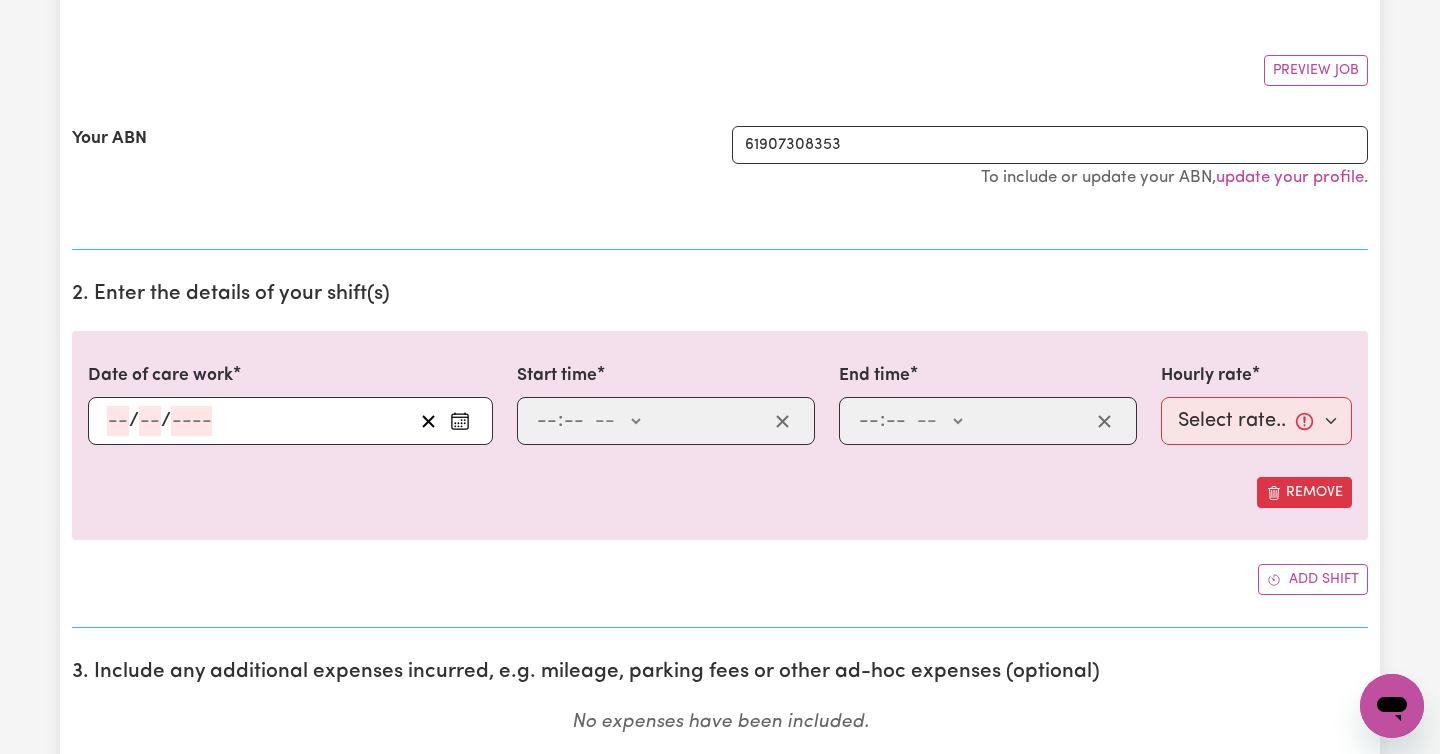 click on ":   -- AM PM" at bounding box center (666, 421) 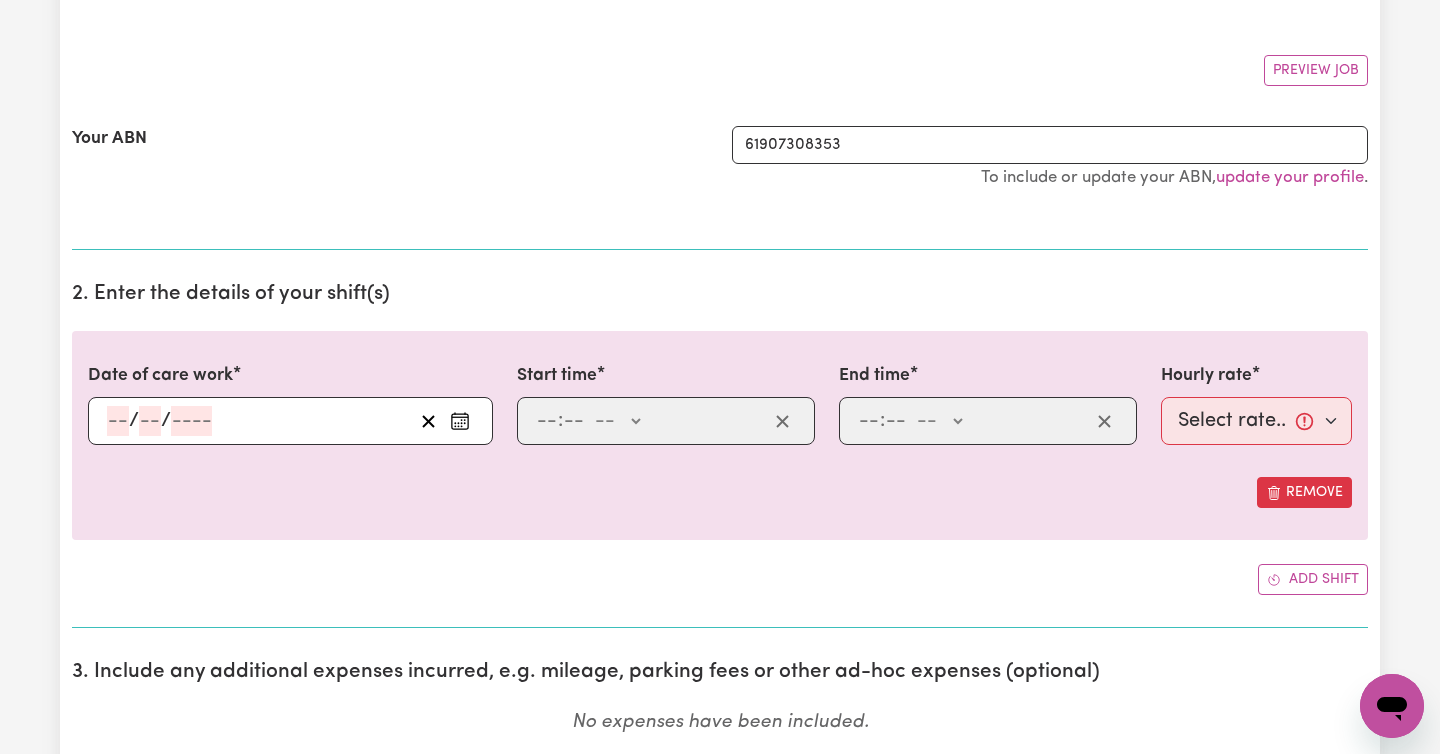 click on "/ /" at bounding box center [259, 421] 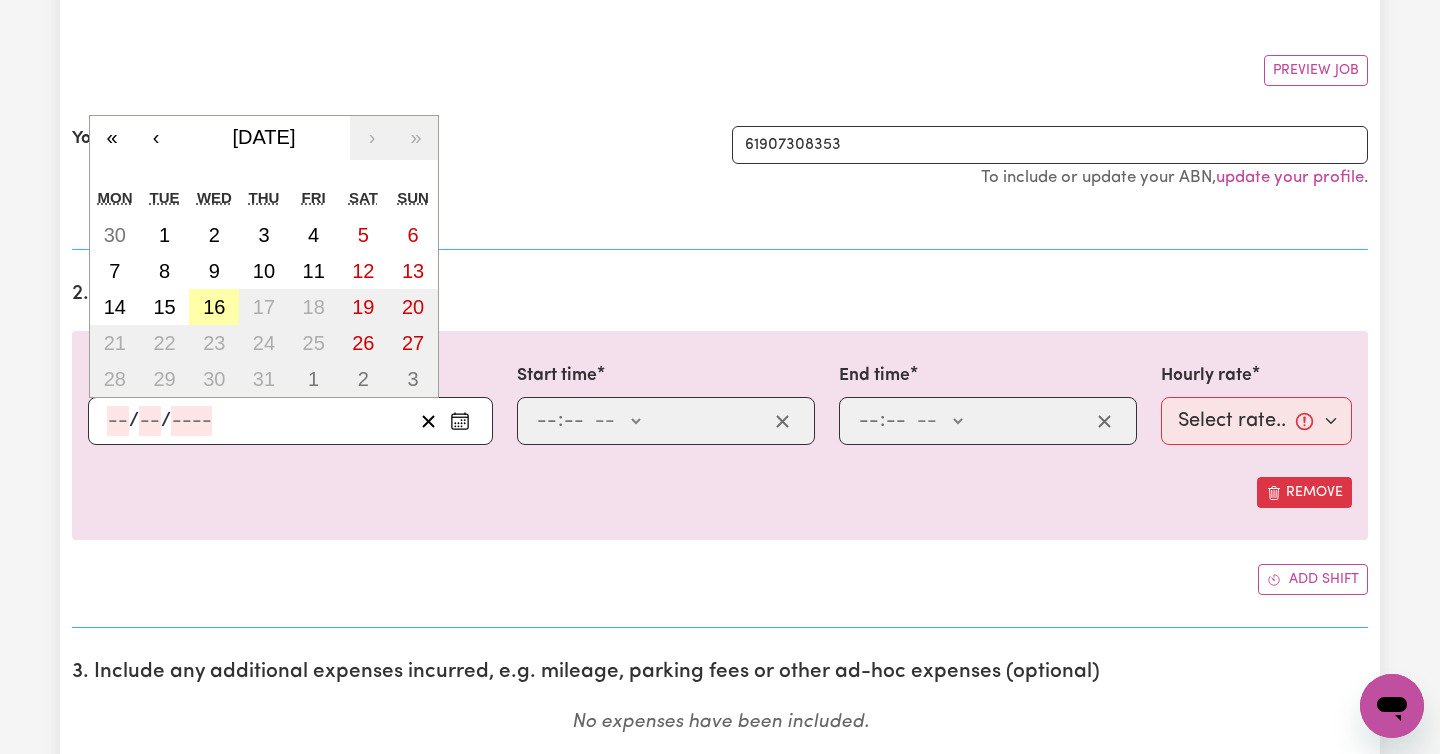click on "16" at bounding box center (214, 307) 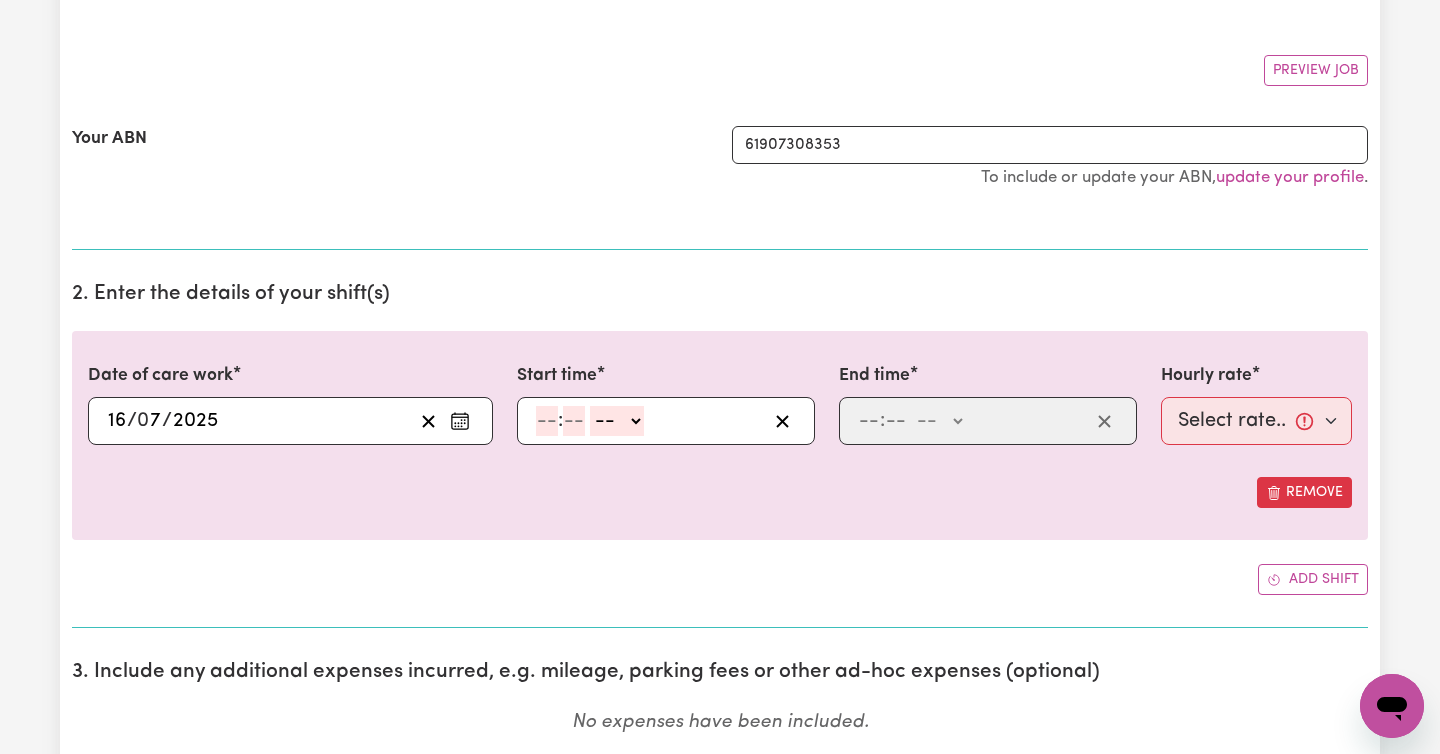 click on ":   -- AM PM" at bounding box center [666, 421] 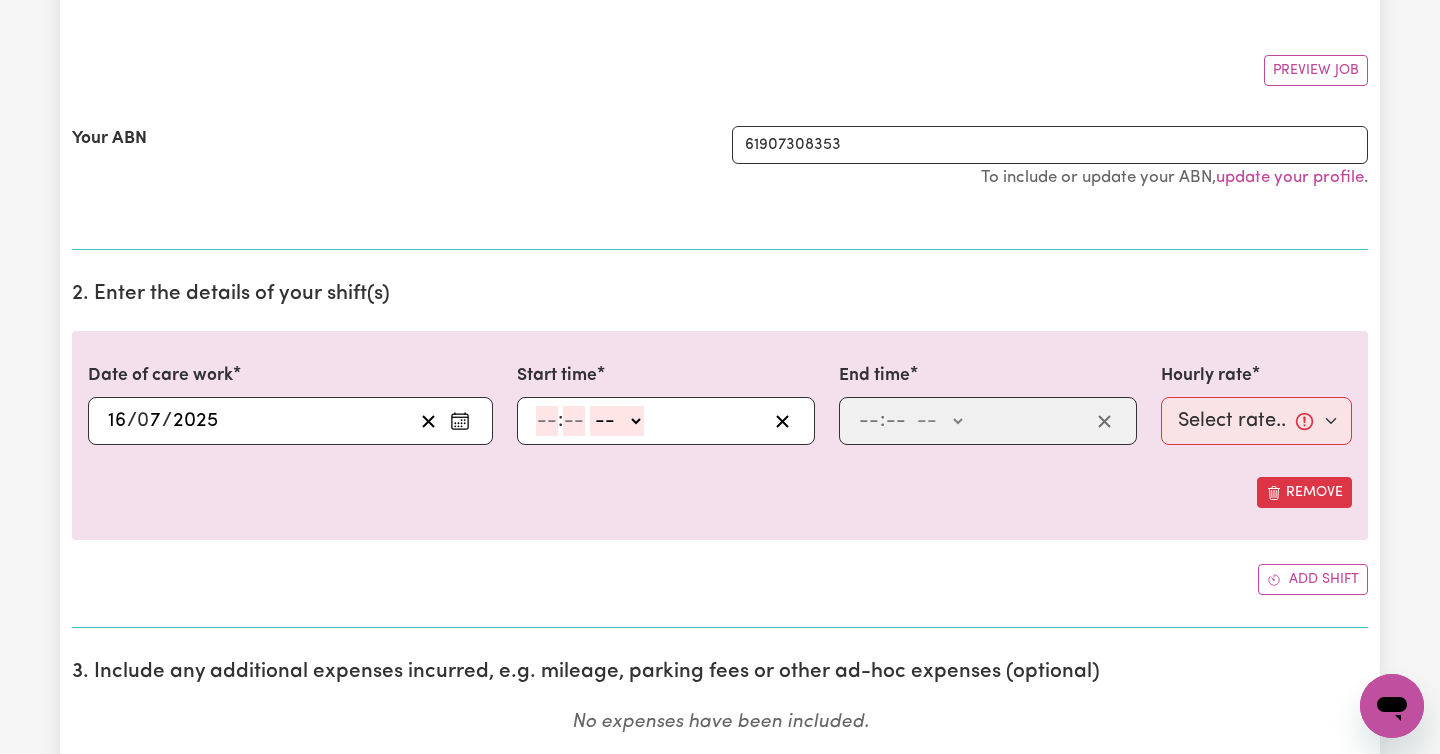 click on "-- AM PM" 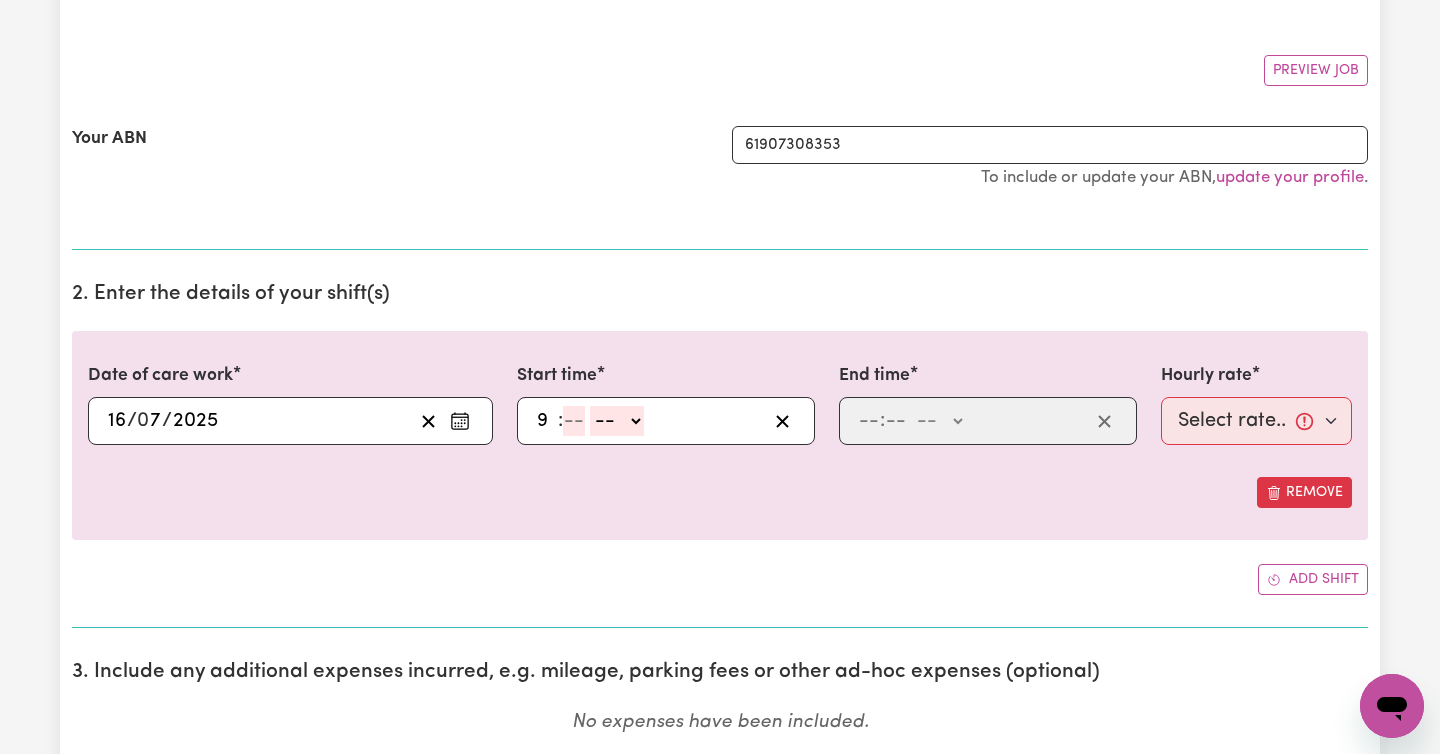 type on "9" 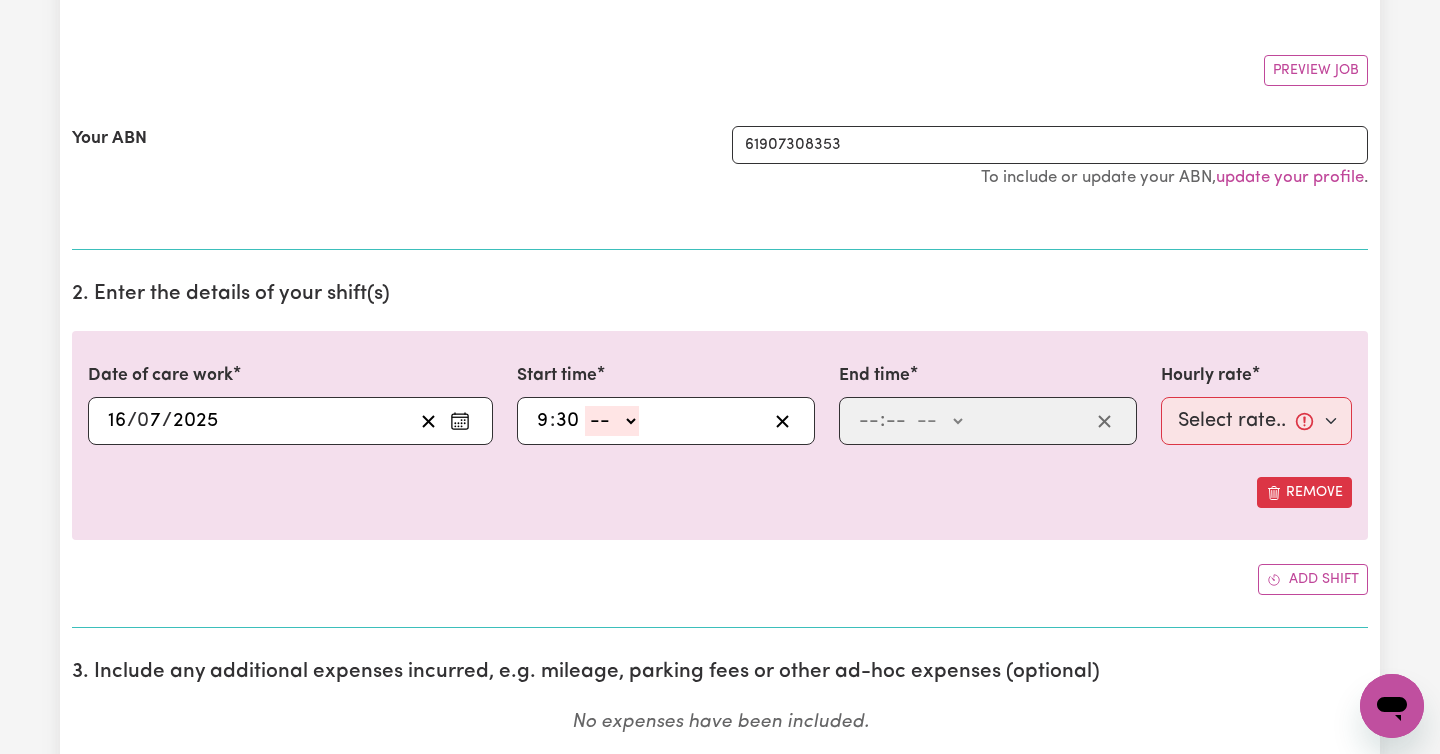 type on "30" 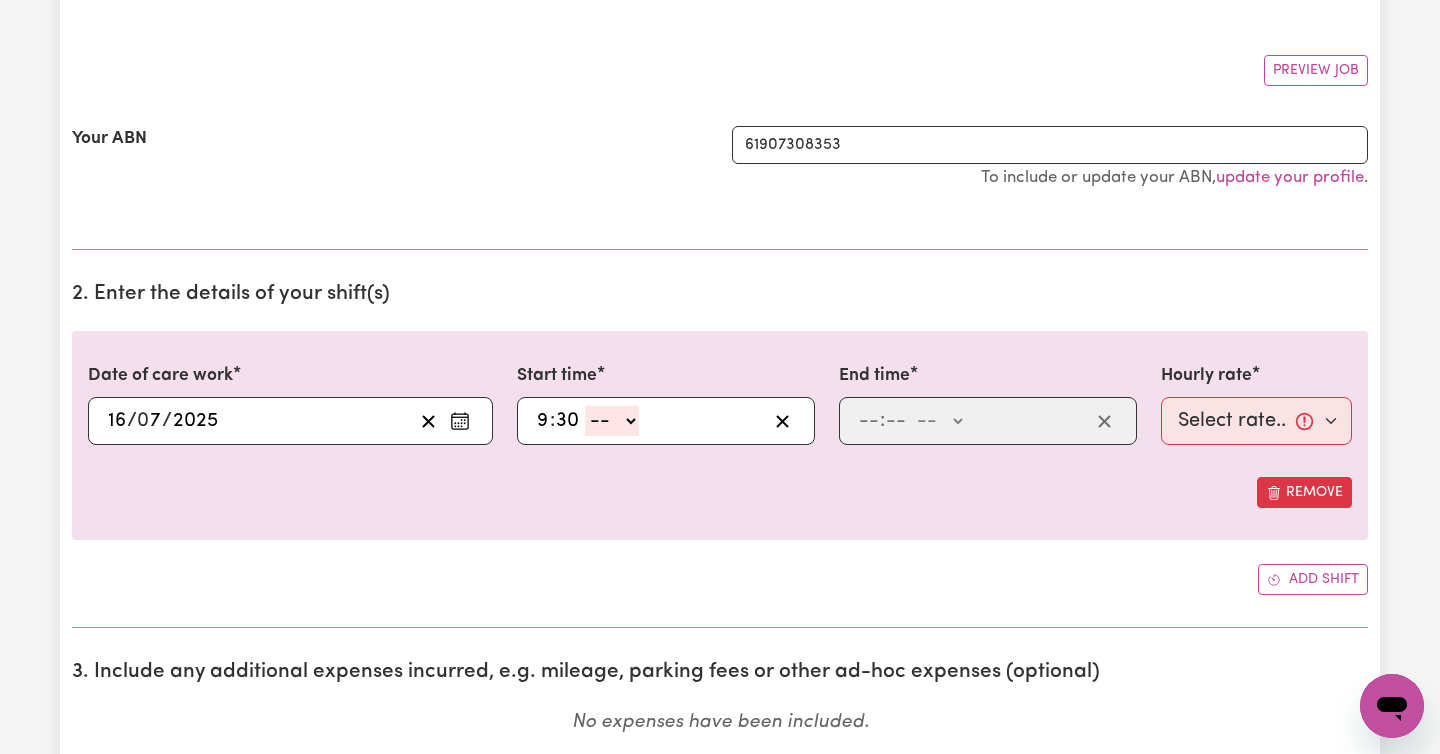 click on "-- AM PM" 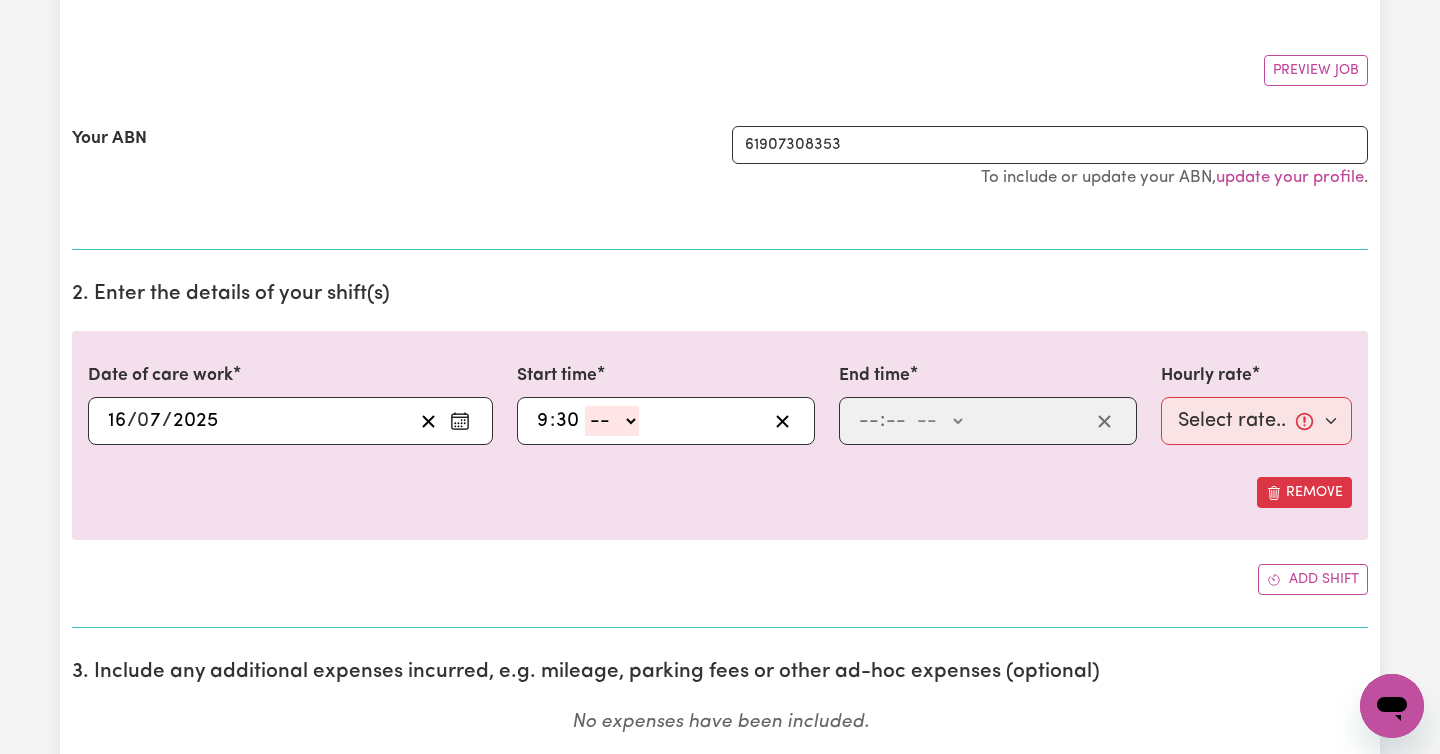 select on "am" 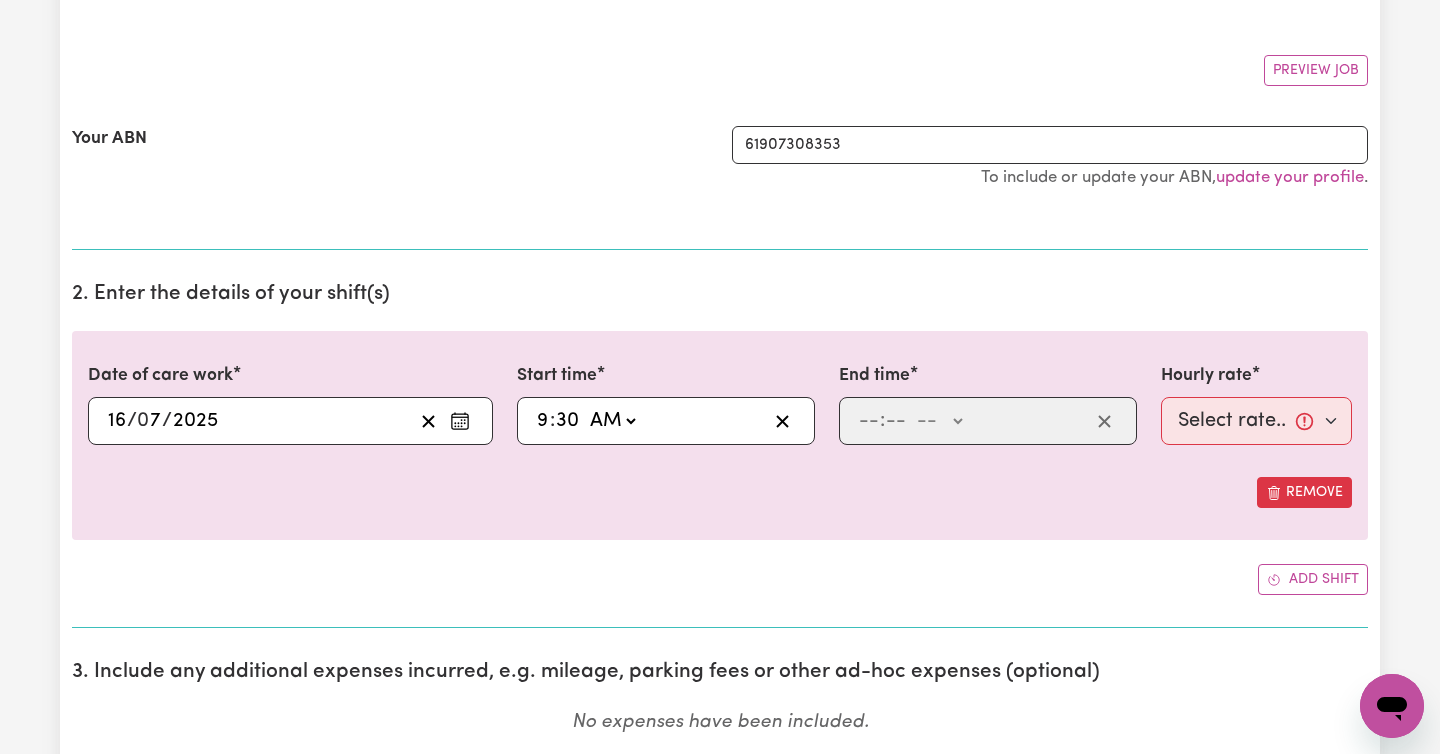 type on "09:30" 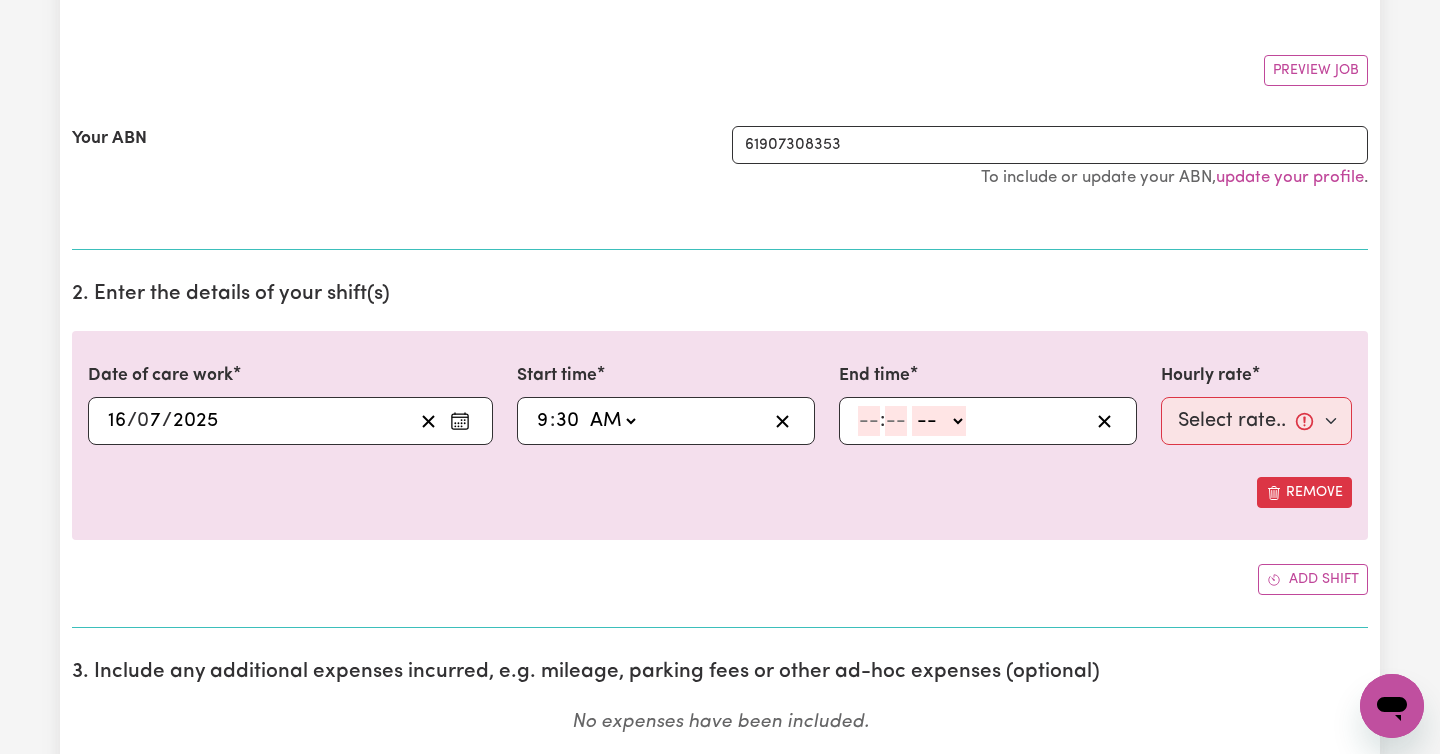 click on ":   -- AM PM" at bounding box center (988, 421) 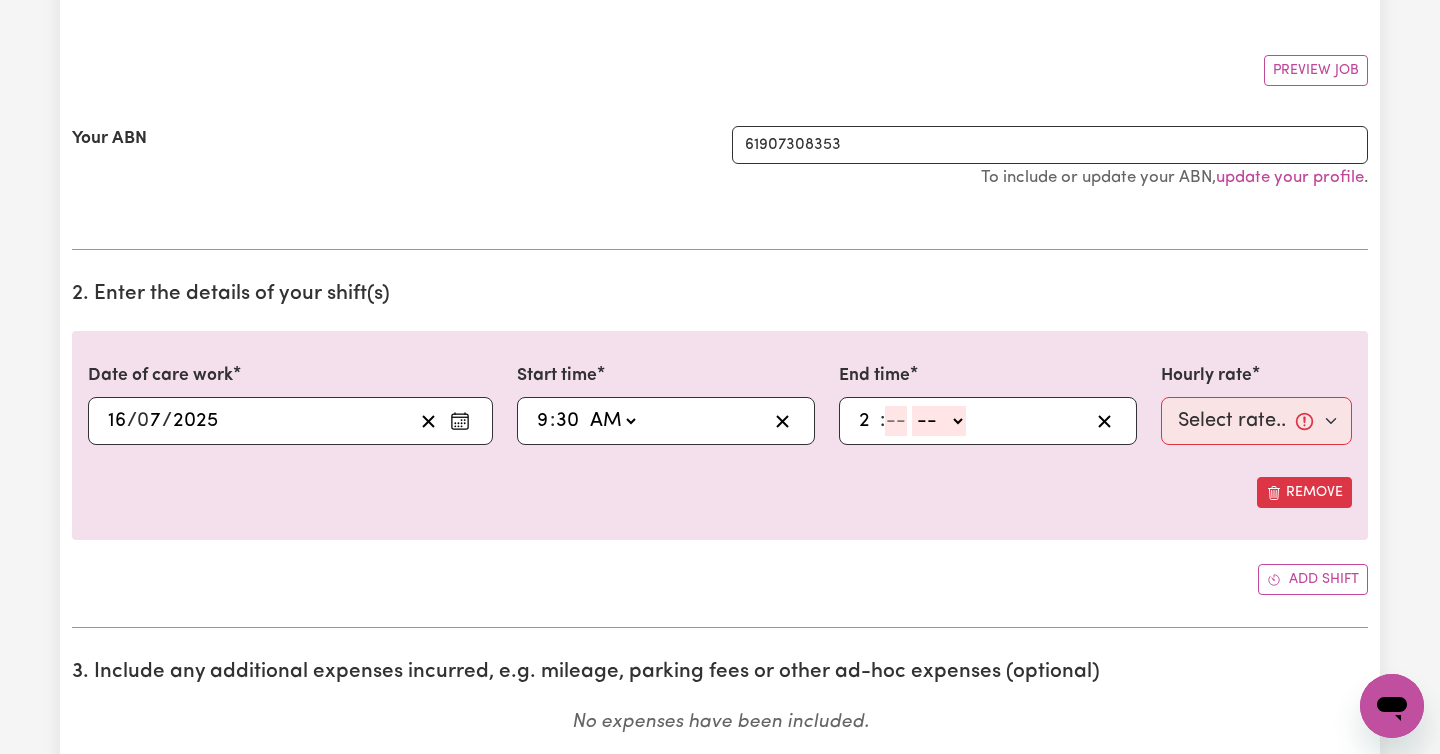 type on "2" 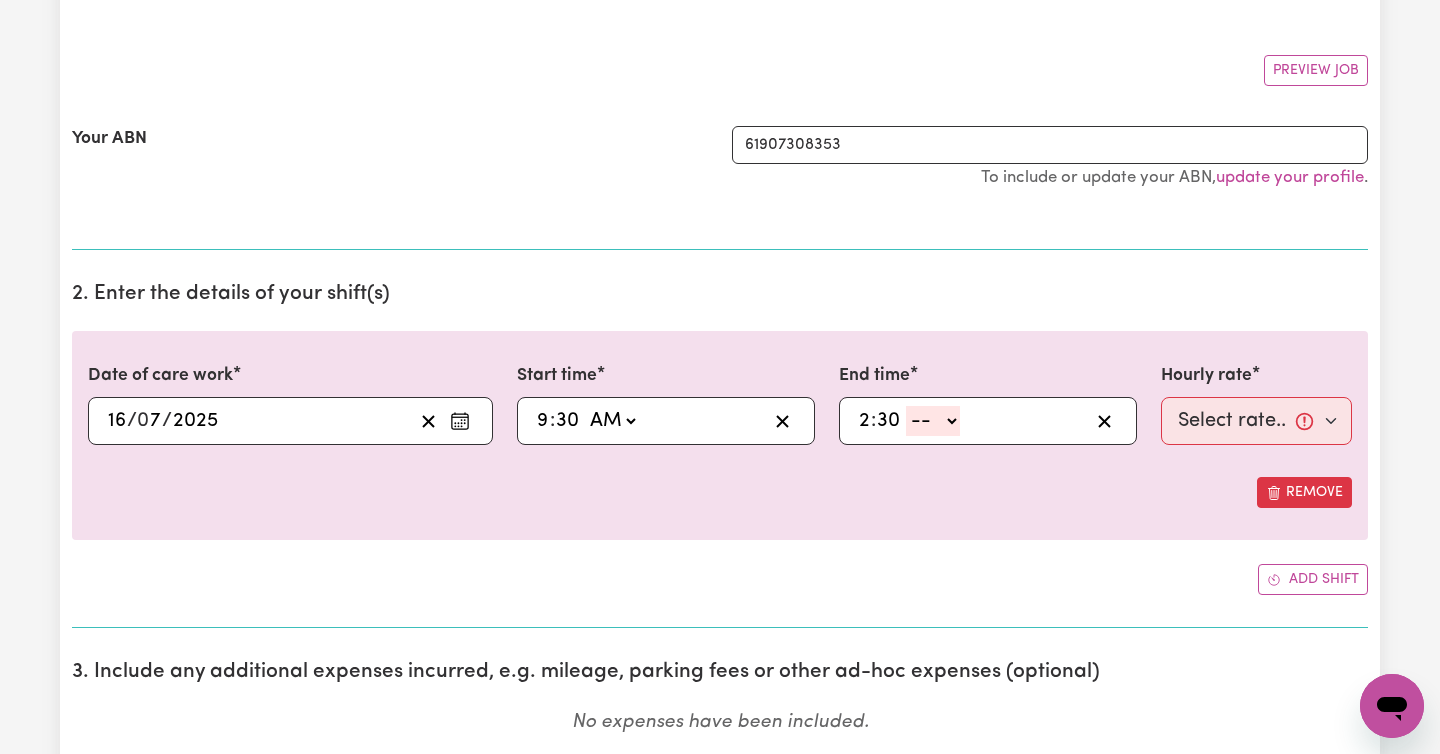 type on "30" 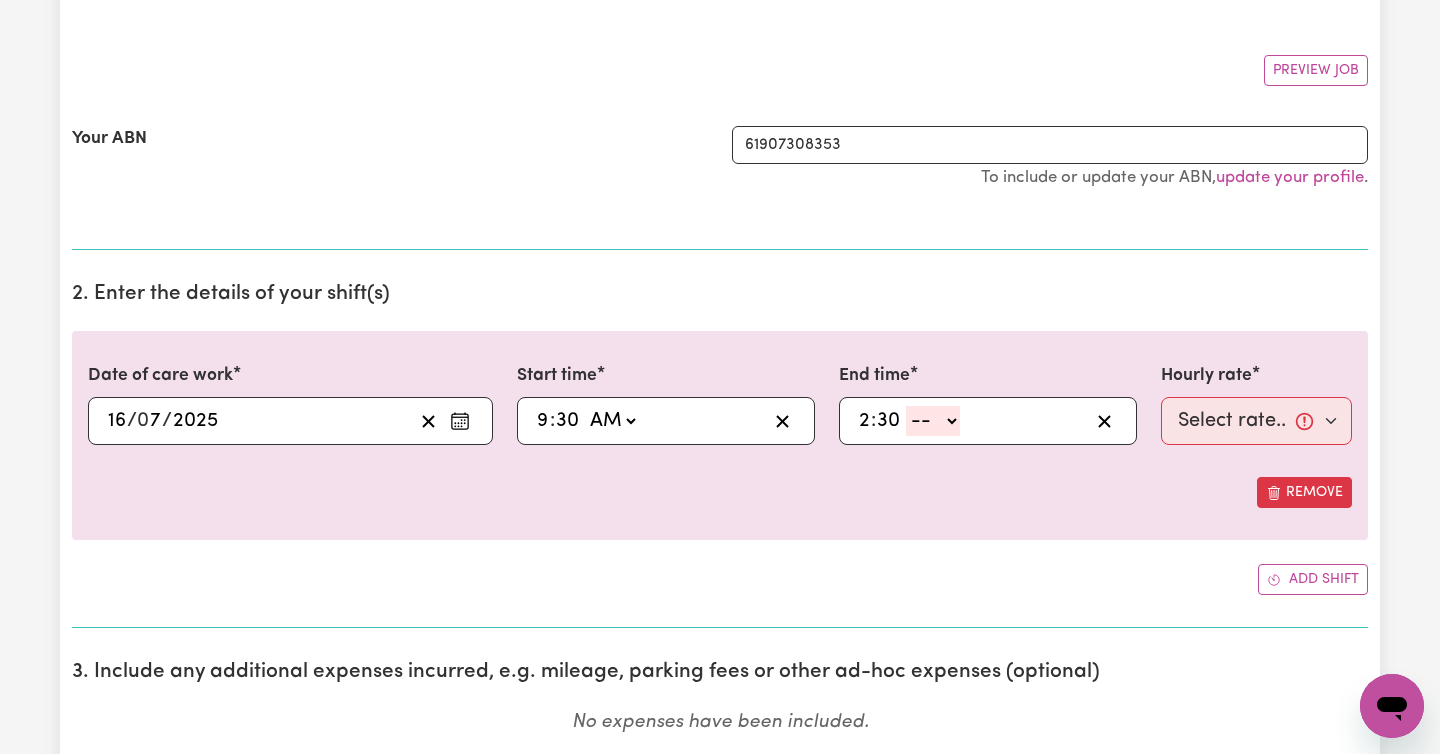 click on "2 : 30   -- AM PM" at bounding box center [972, 421] 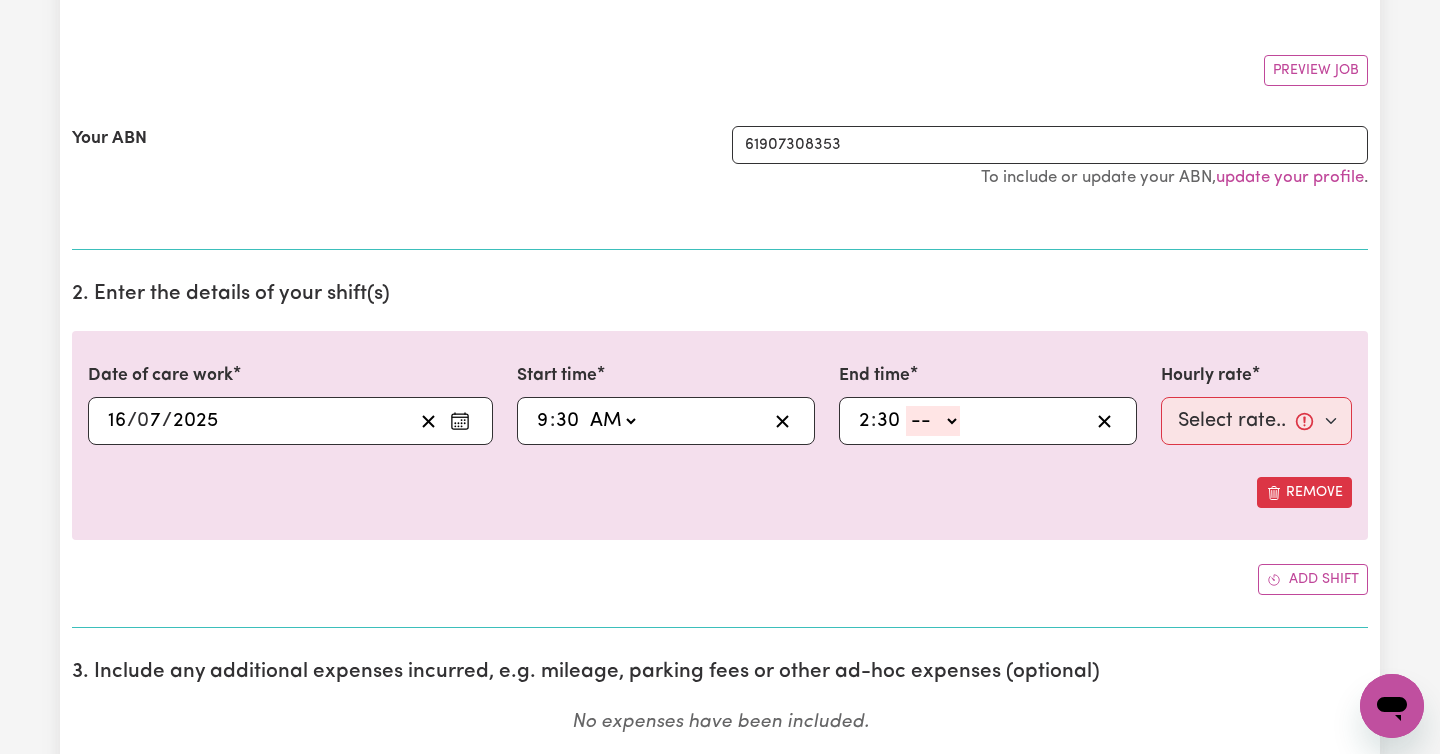 select on "pm" 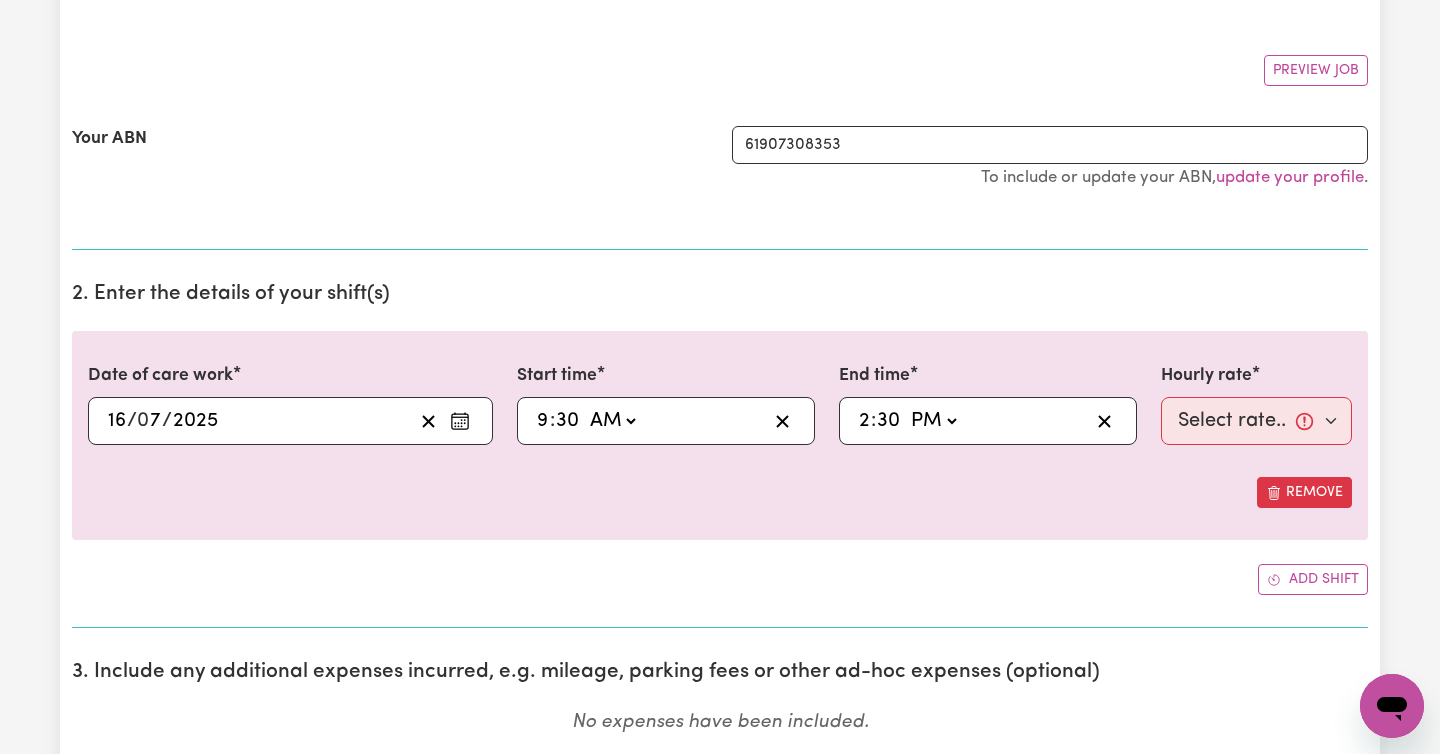 type on "14:30" 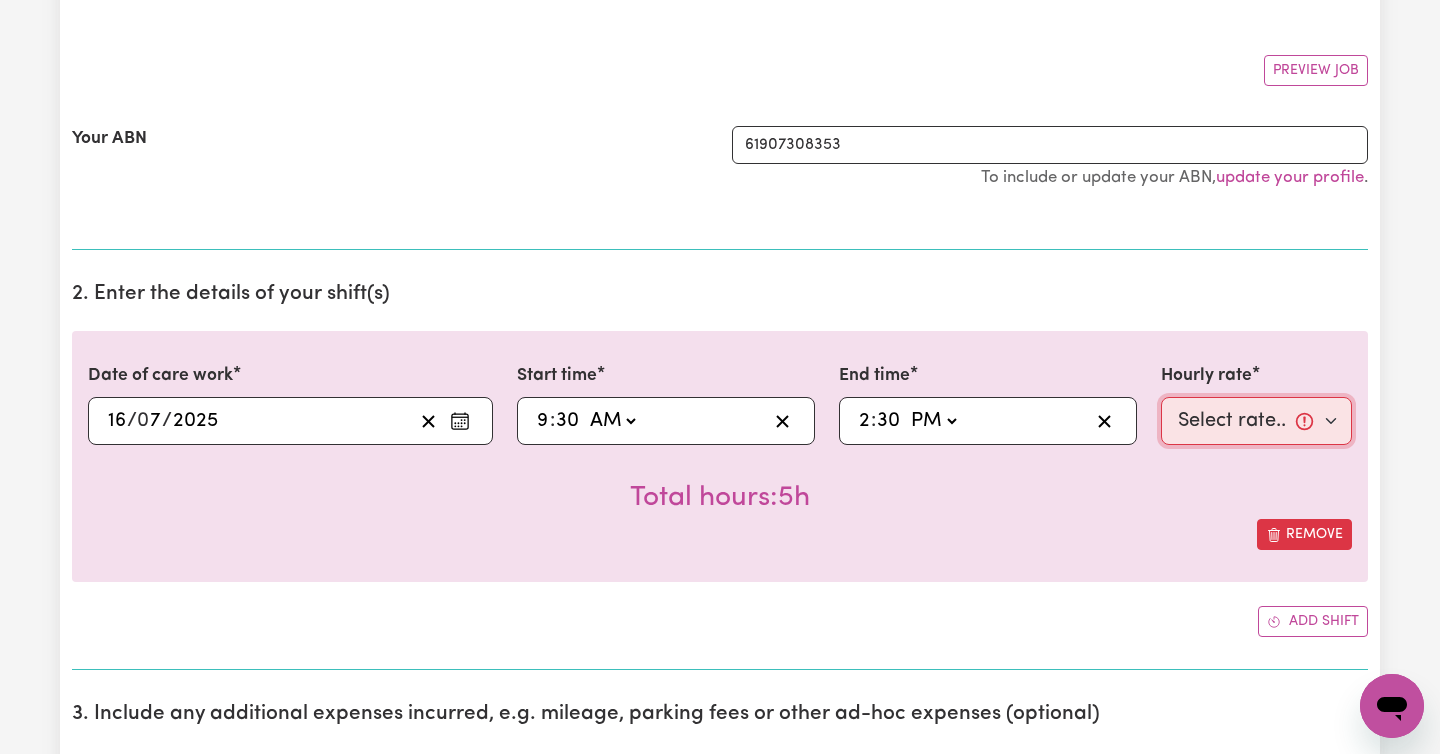 click on "Select rate... $47.00 (Weekday)" at bounding box center (1256, 421) 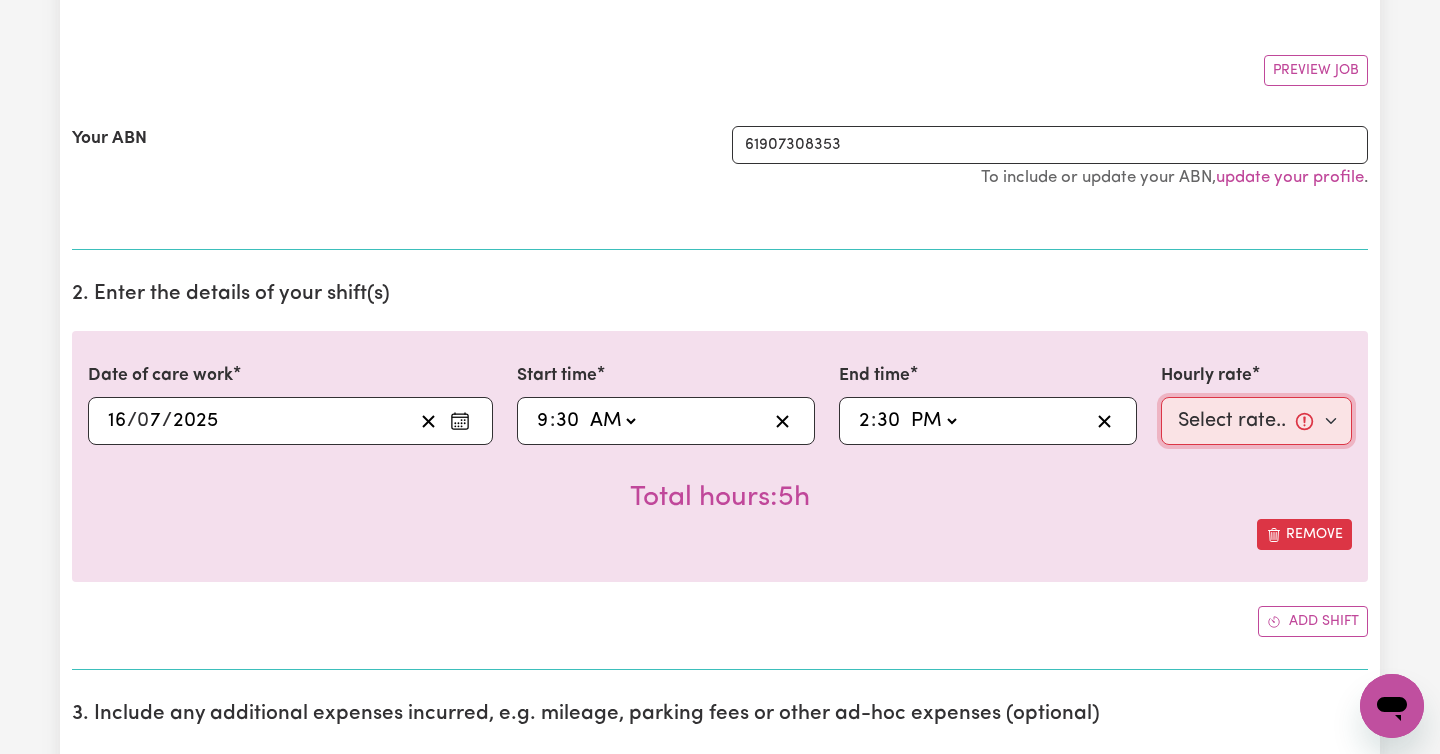 select on "47-Weekday" 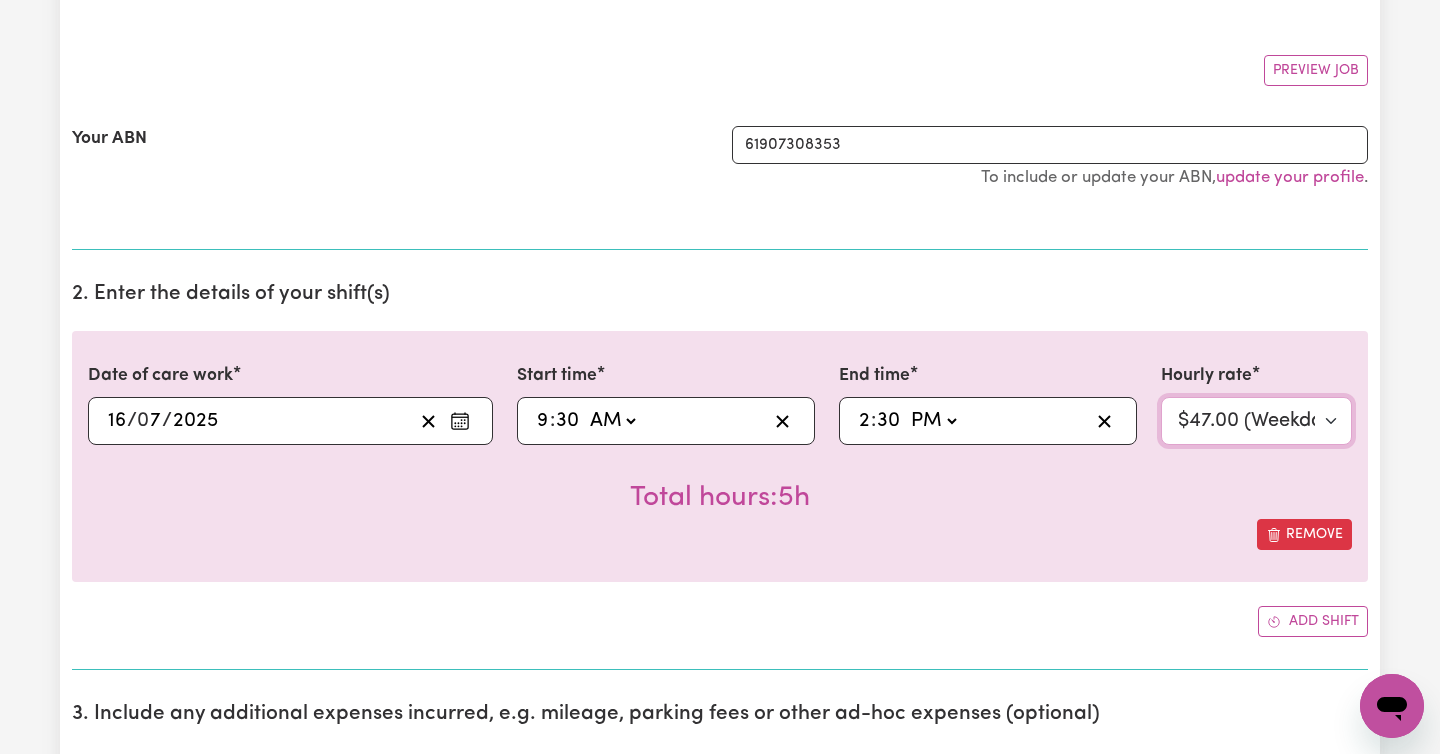 scroll, scrollTop: 413, scrollLeft: 0, axis: vertical 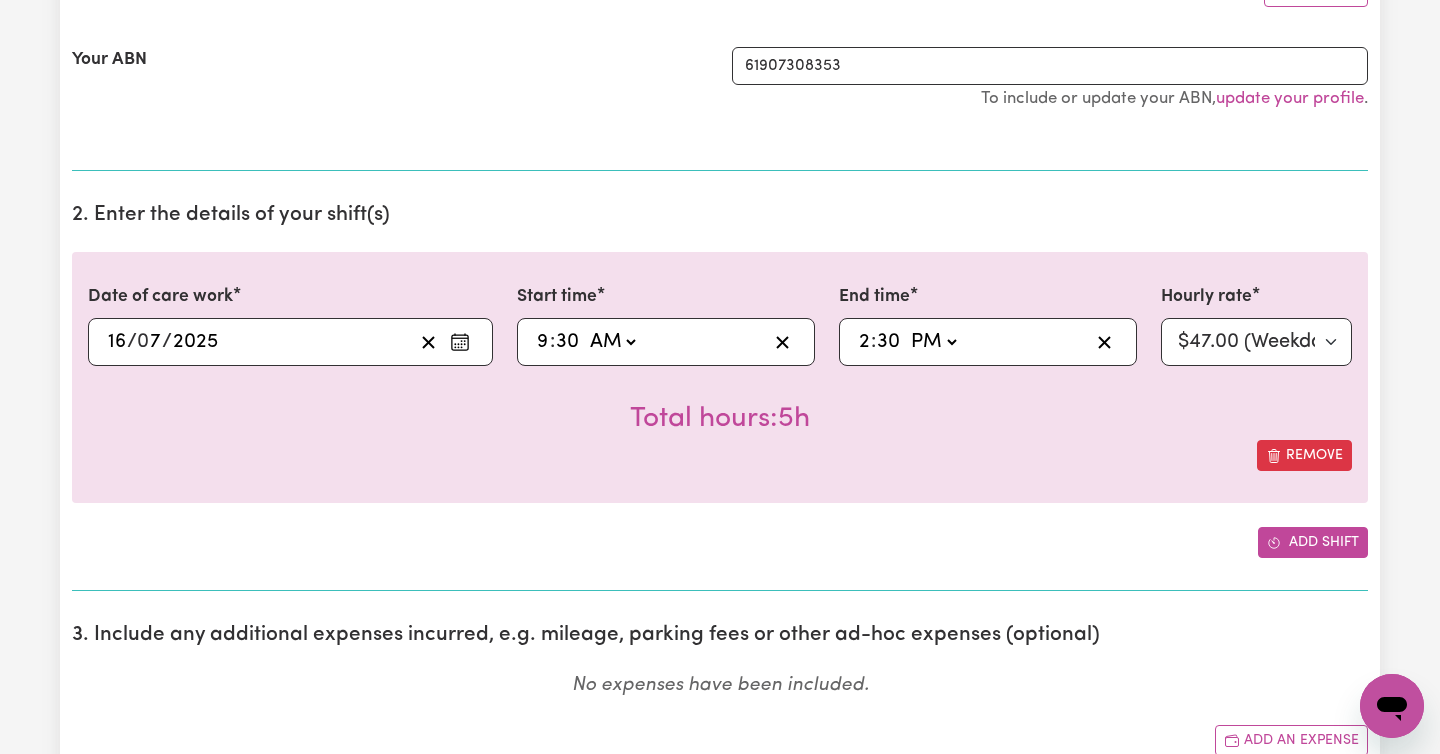 click on "Add shift" at bounding box center [1313, 542] 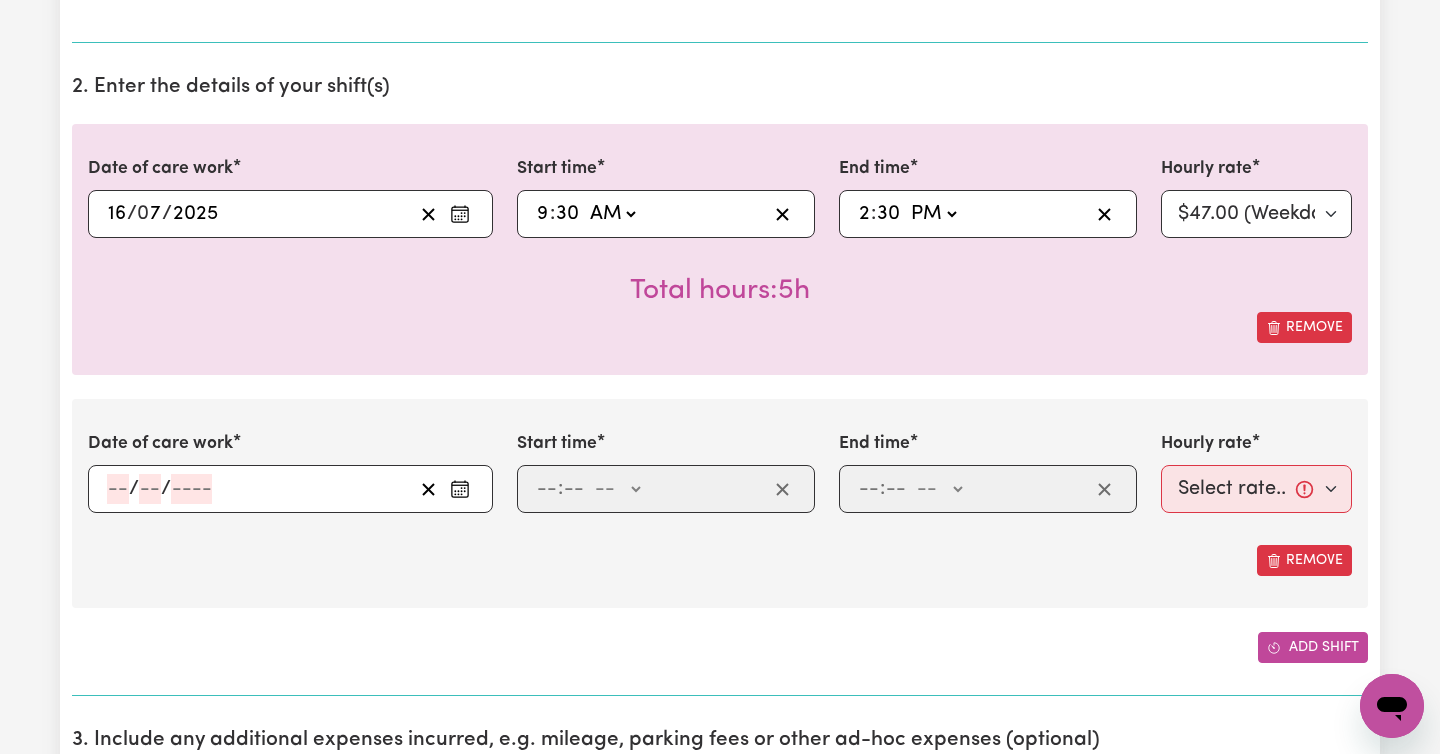 scroll, scrollTop: 536, scrollLeft: 0, axis: vertical 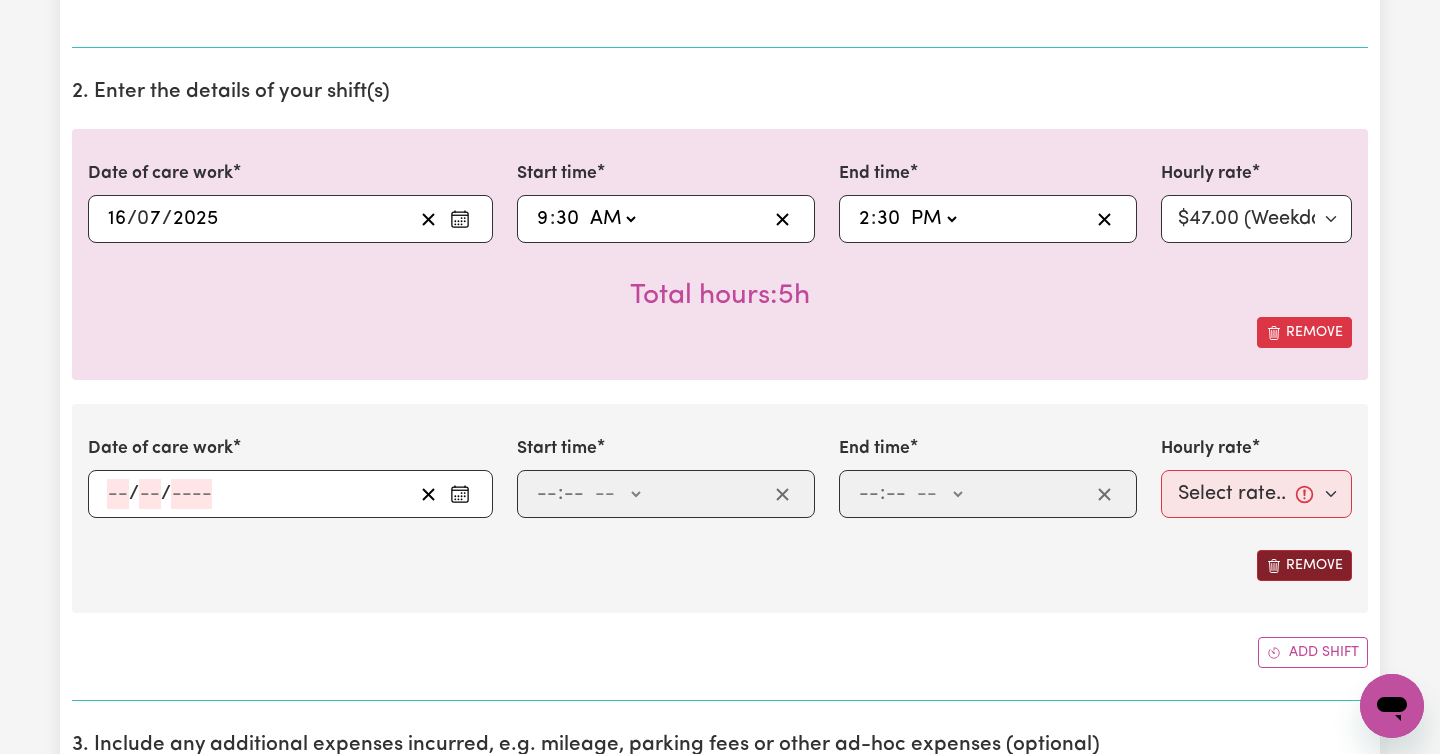 click on "Remove" at bounding box center [1304, 565] 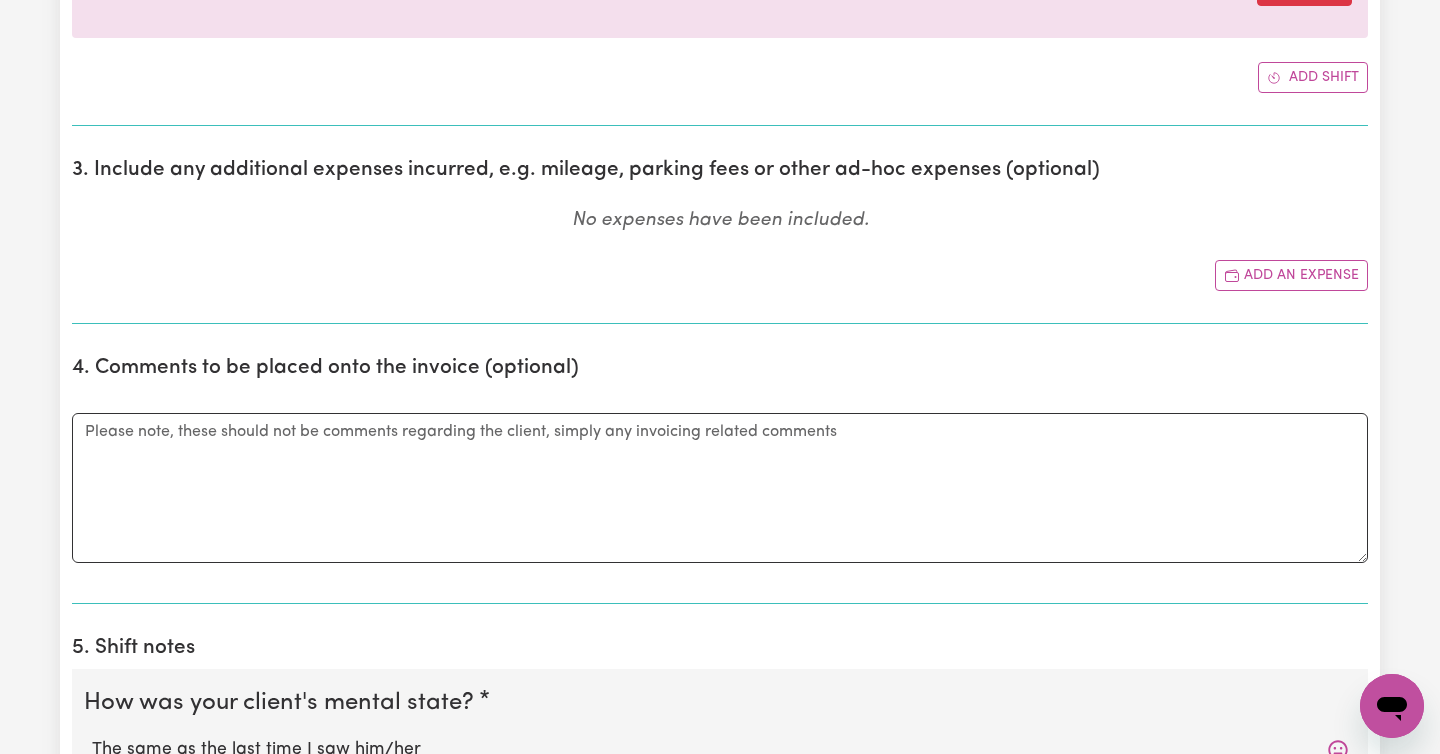scroll, scrollTop: 878, scrollLeft: 0, axis: vertical 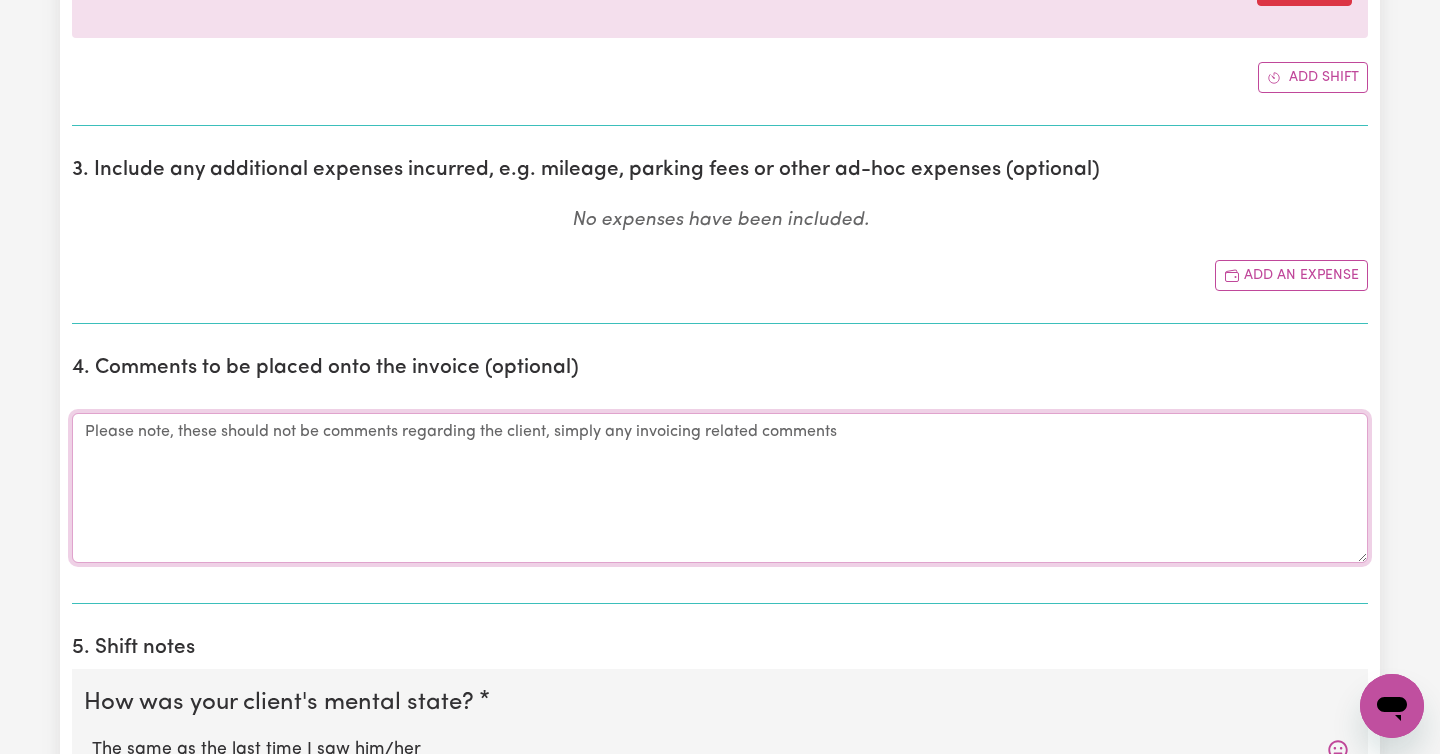 click on "Comments" at bounding box center (720, 488) 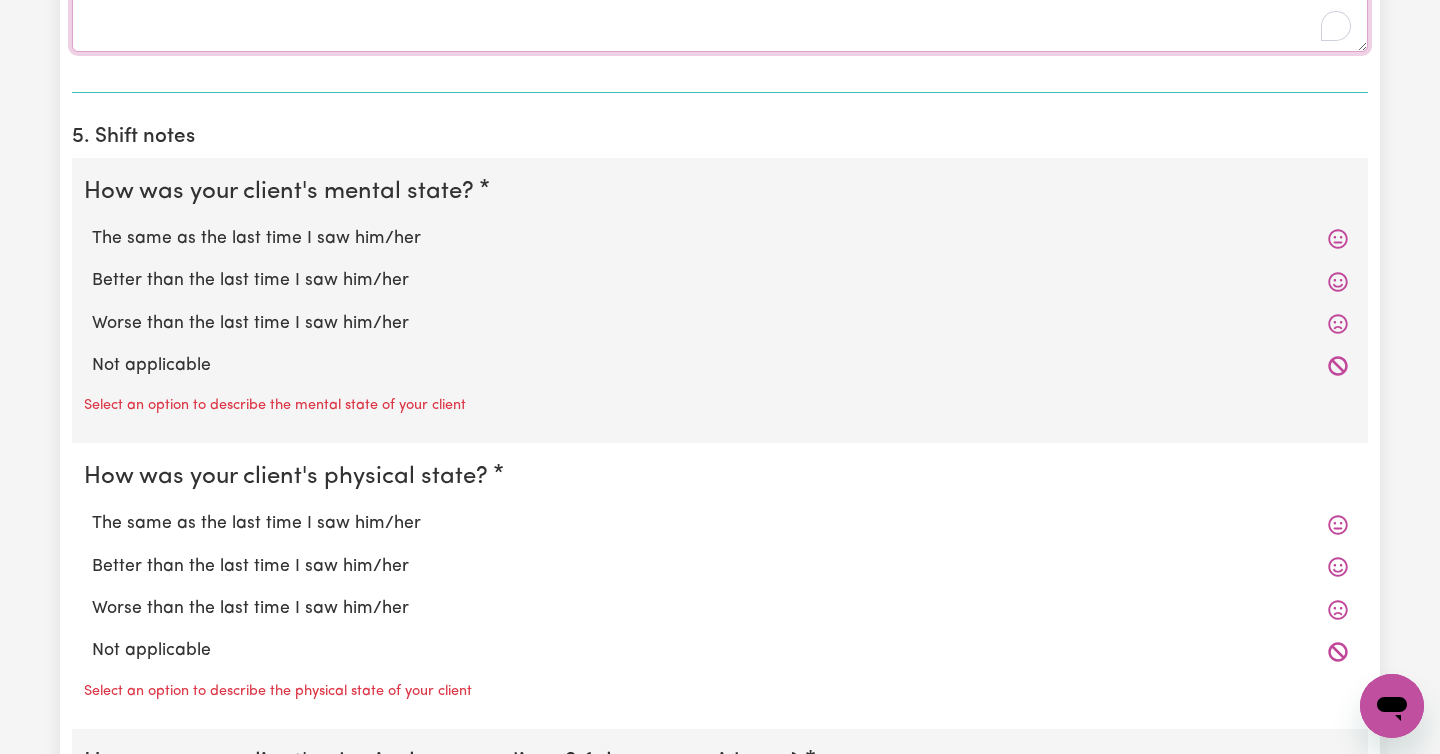 scroll, scrollTop: 1527, scrollLeft: 0, axis: vertical 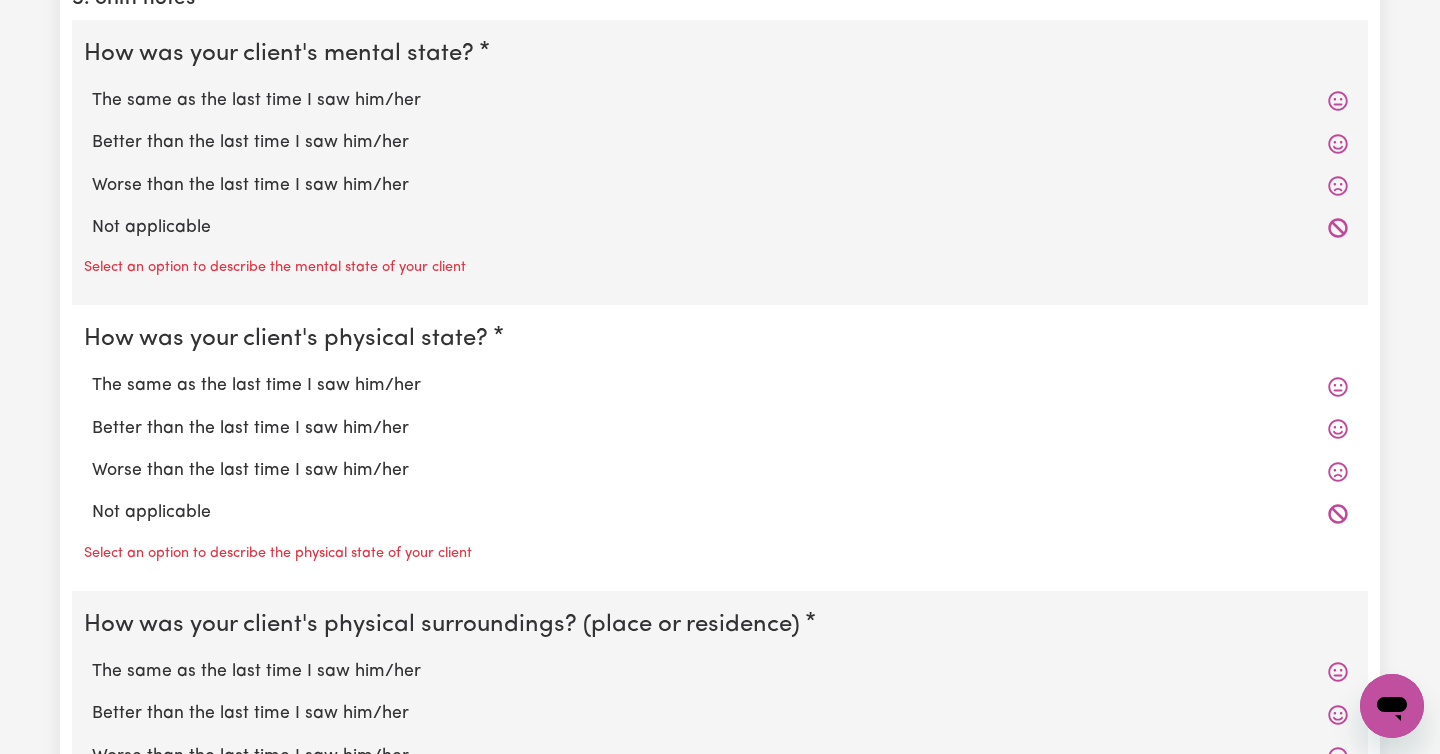 click 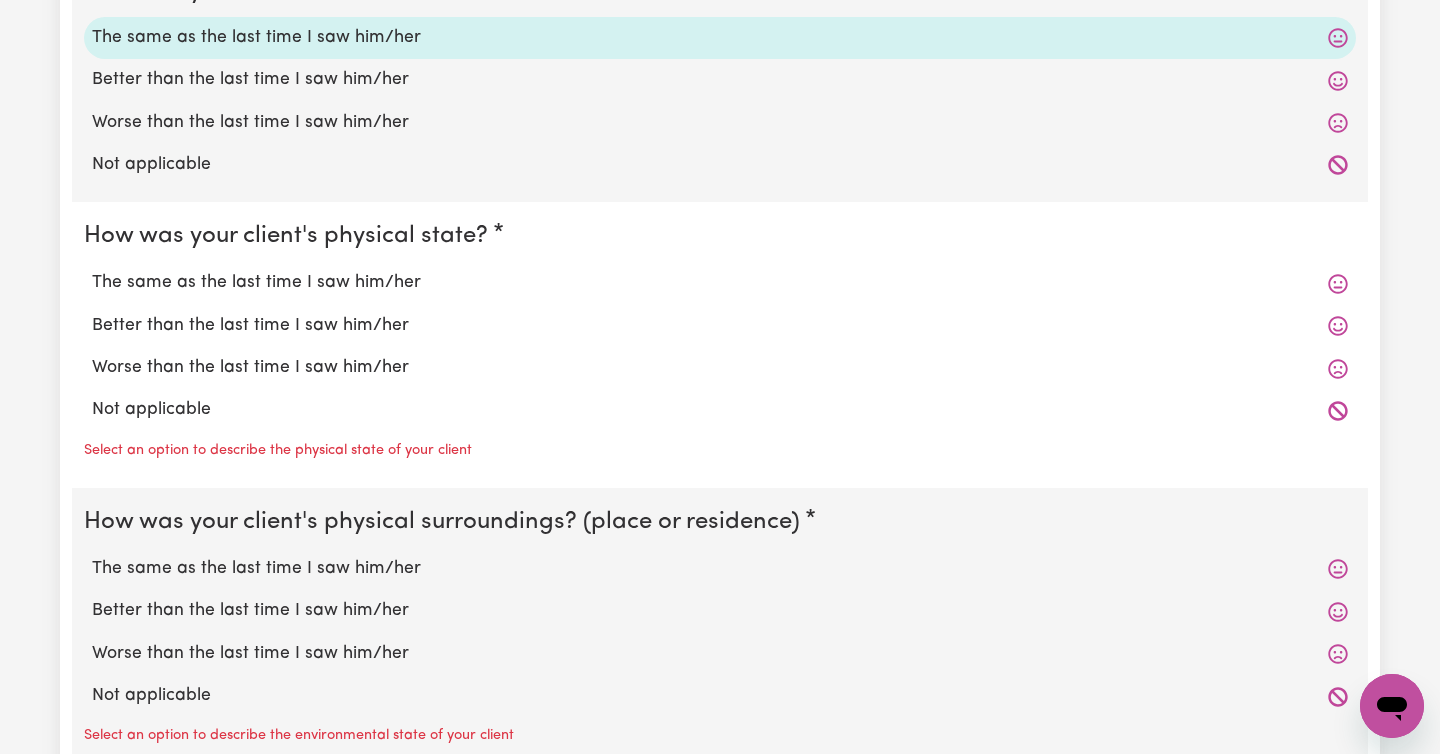 scroll, scrollTop: 1615, scrollLeft: 0, axis: vertical 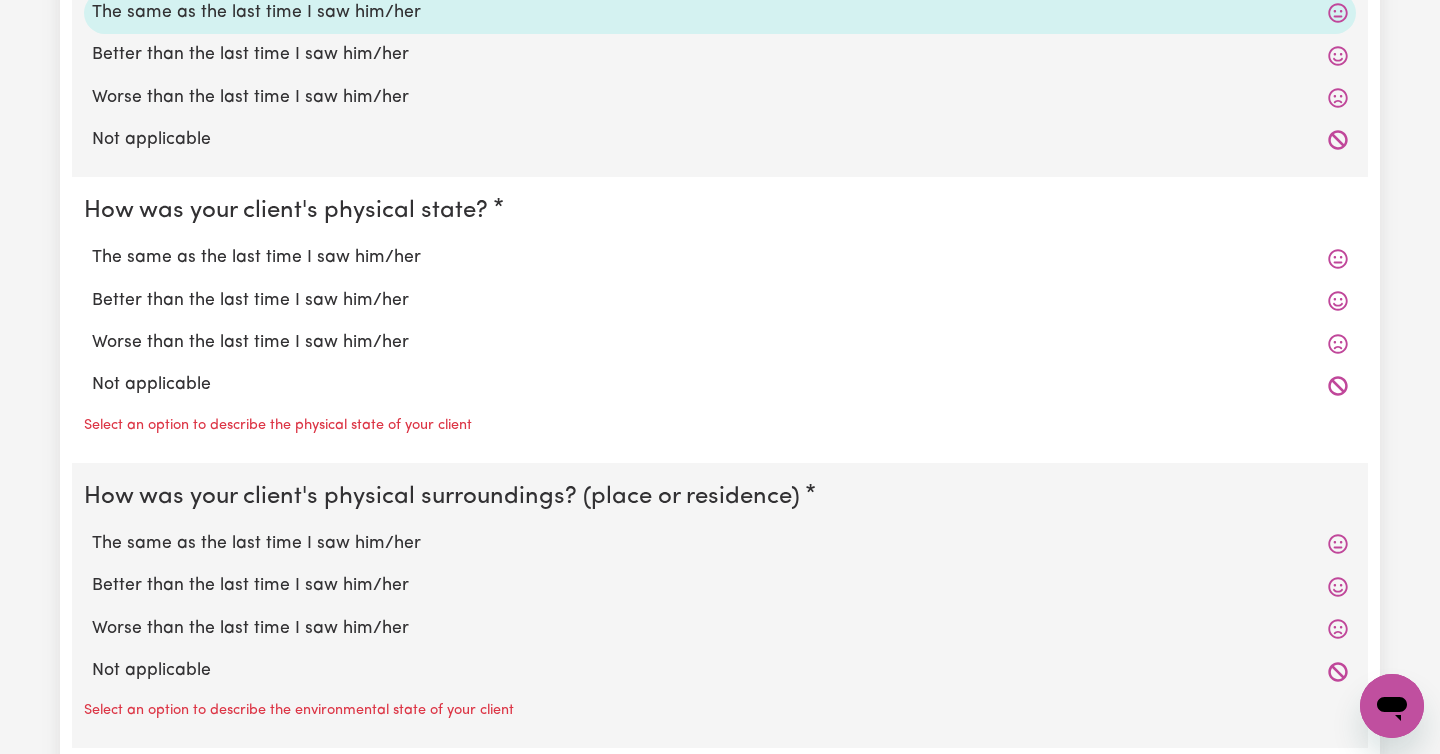 click on "The same as the last time I saw him/her" at bounding box center [720, 258] 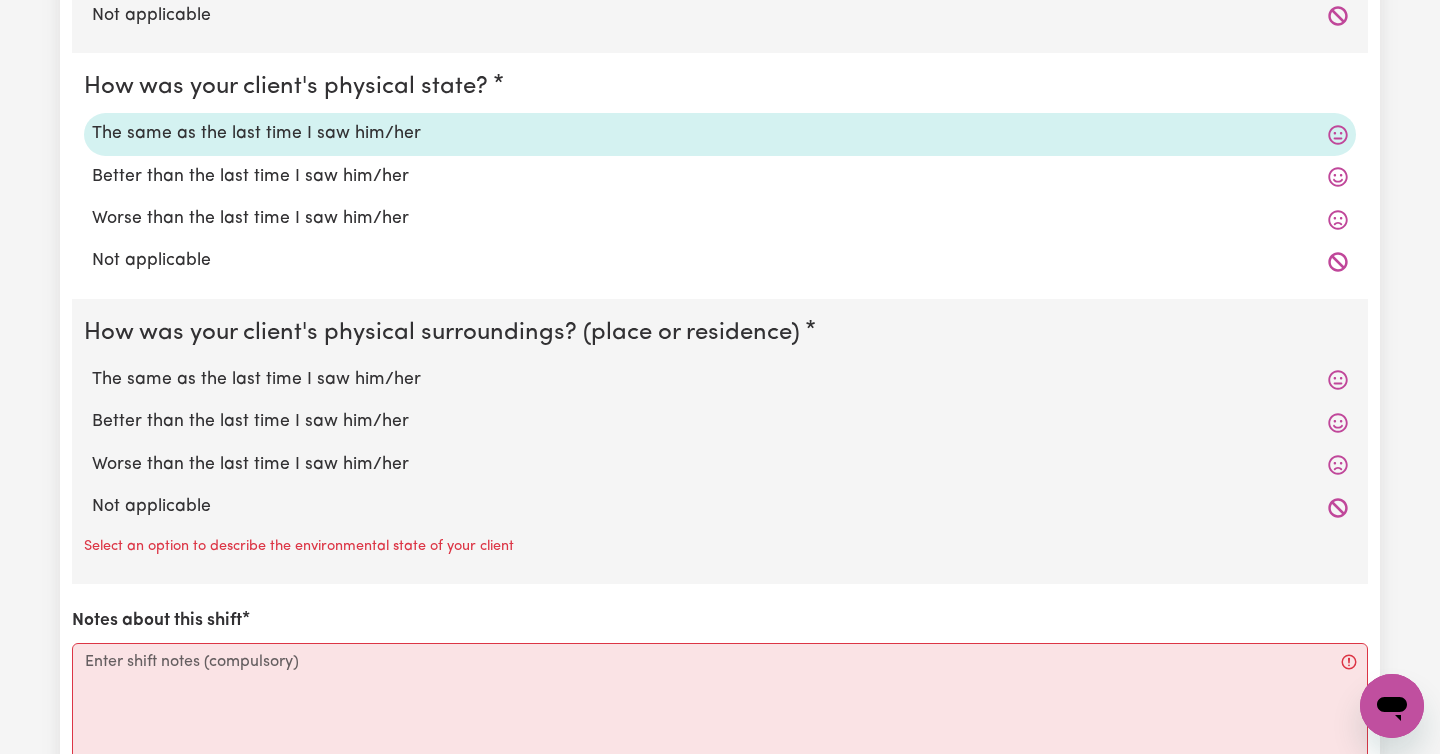 scroll, scrollTop: 1757, scrollLeft: 0, axis: vertical 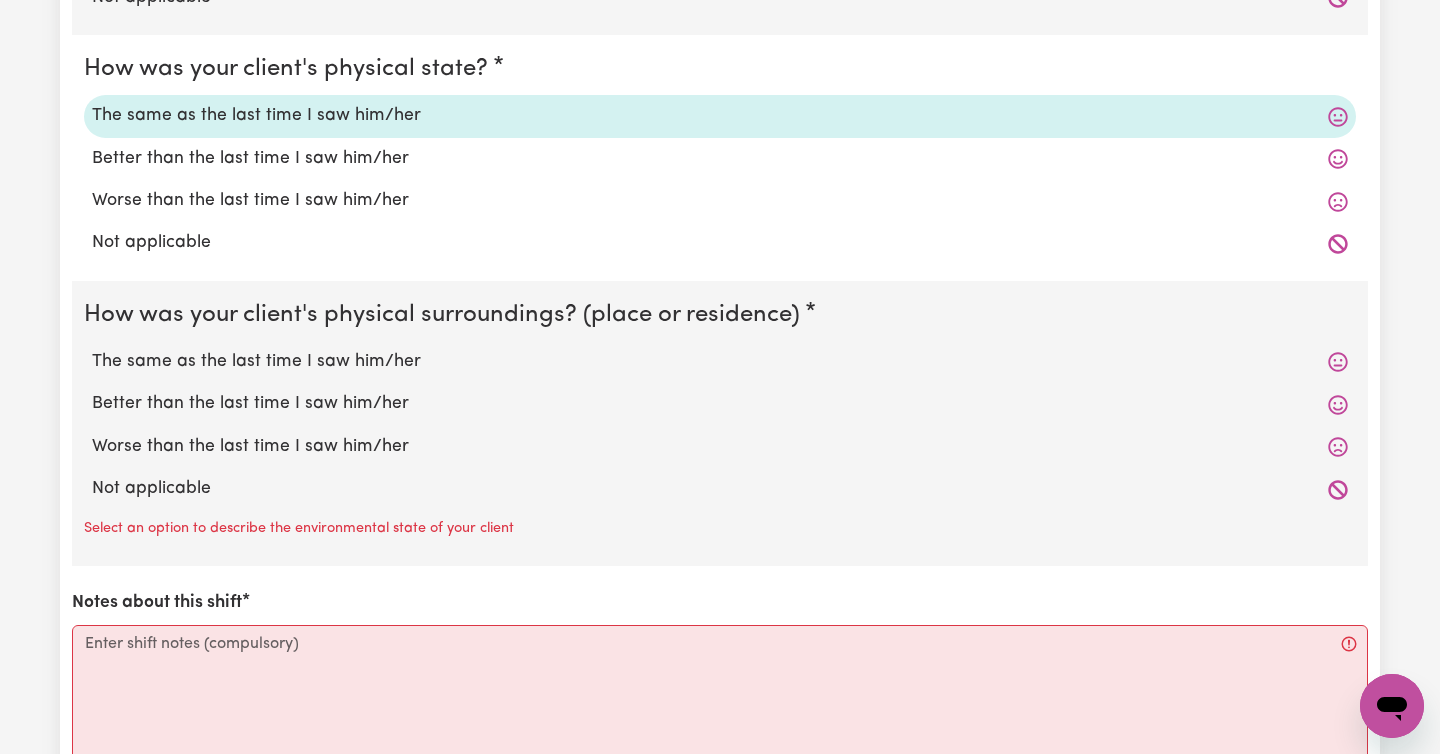 click on "The same as the last time I saw him/her" at bounding box center [720, 362] 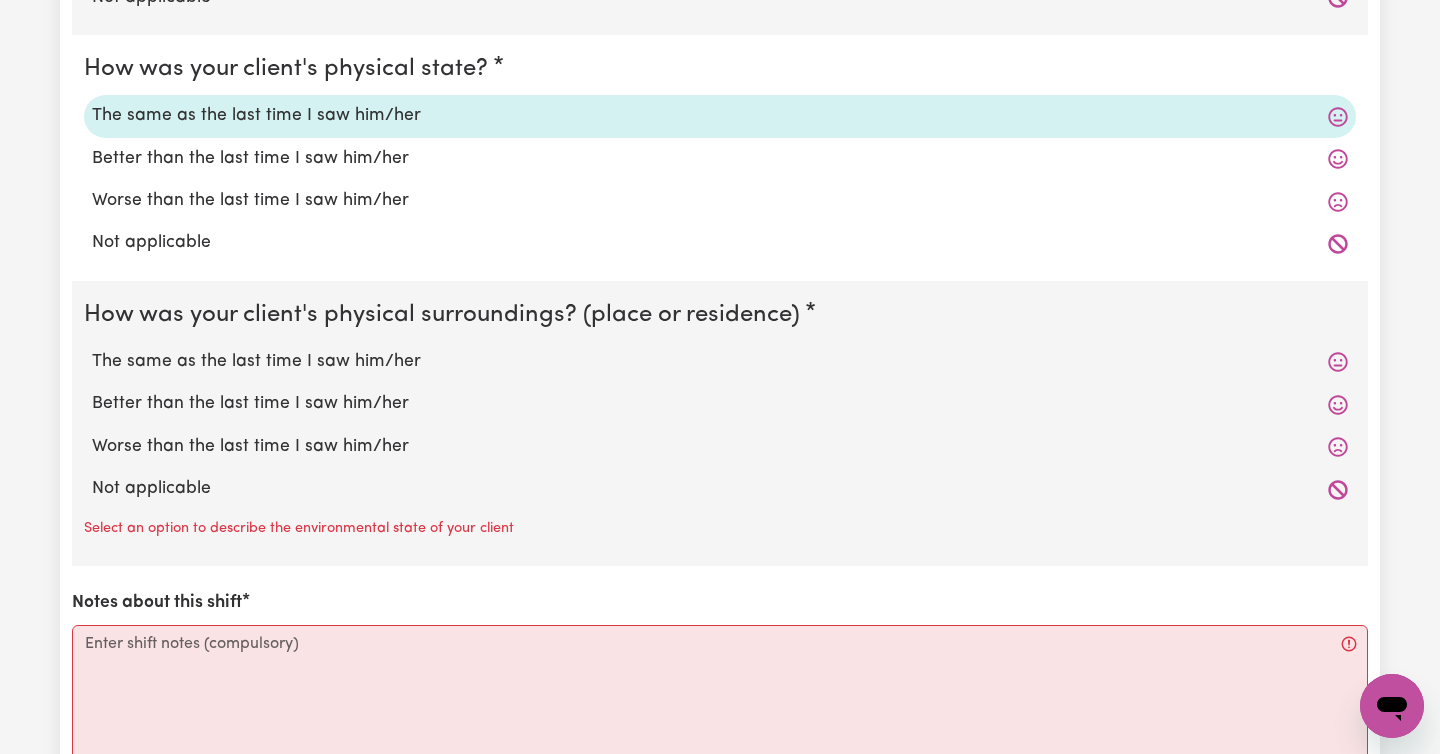 click on "The same as the last time I saw him/her" at bounding box center (91, 348) 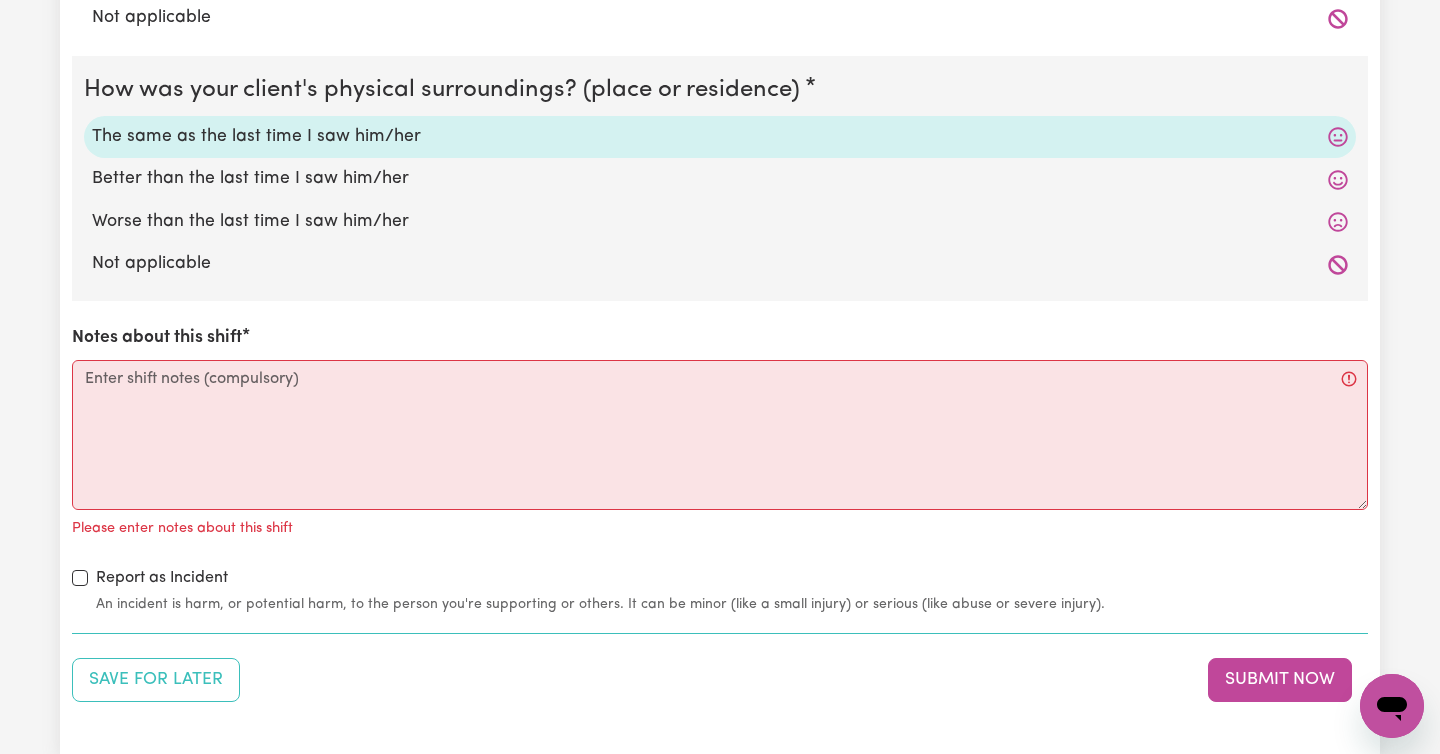 scroll, scrollTop: 2053, scrollLeft: 0, axis: vertical 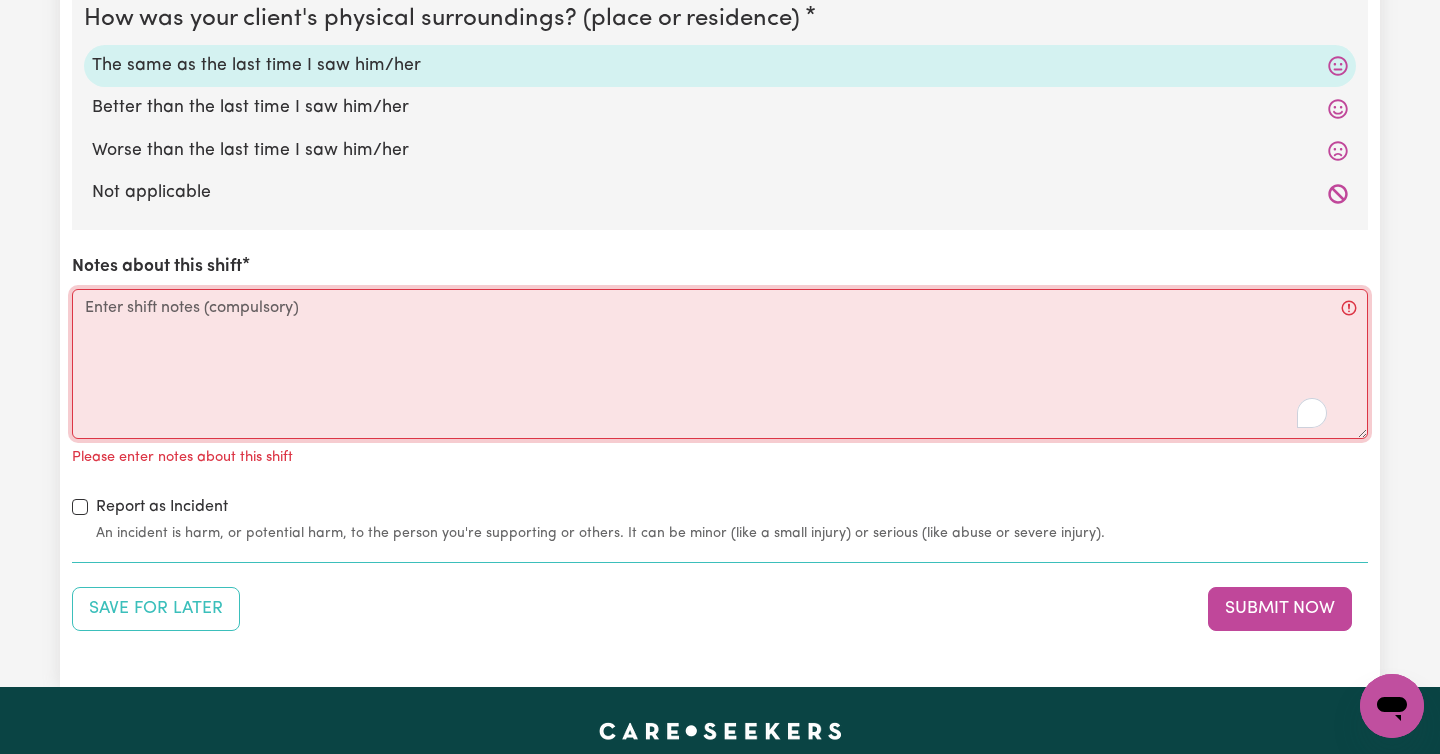 click on "Notes about this shift" at bounding box center [720, 364] 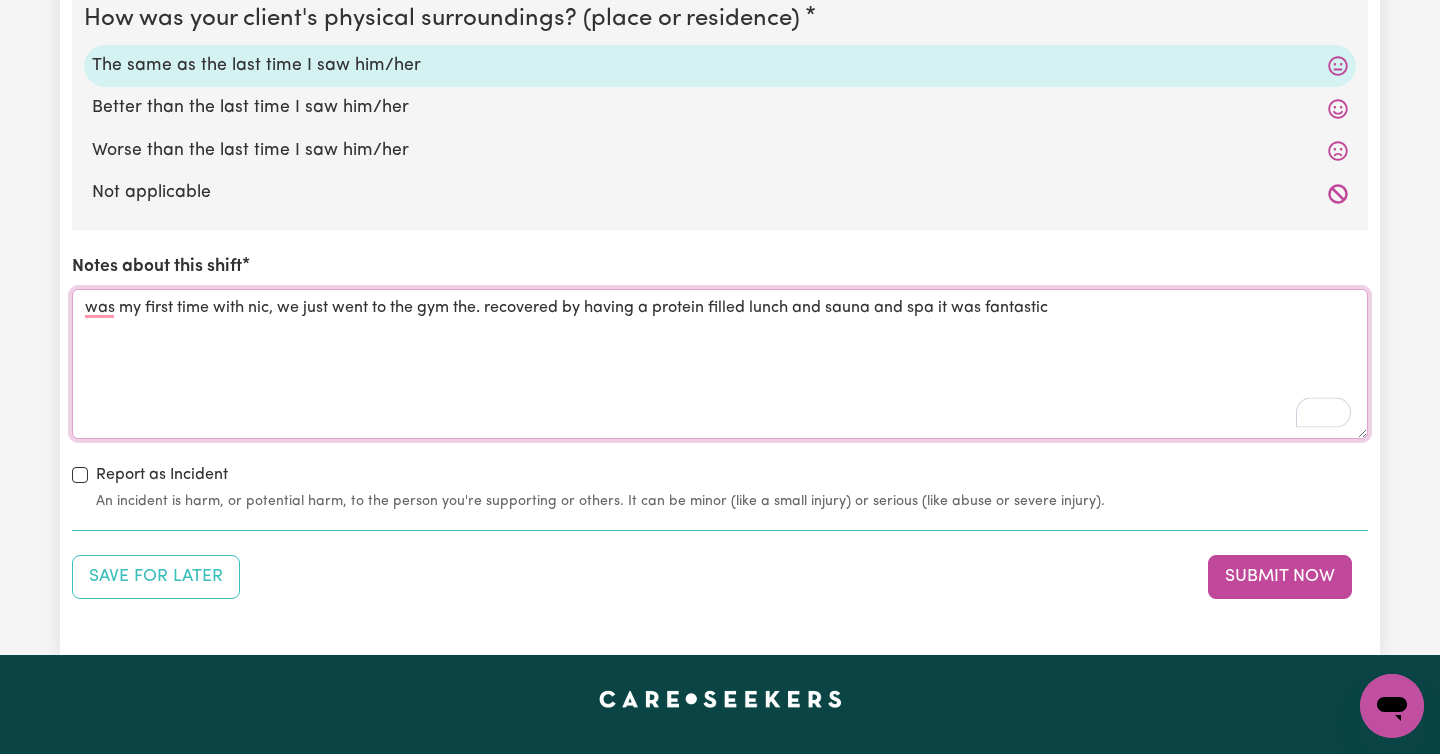 scroll, scrollTop: 2076, scrollLeft: 0, axis: vertical 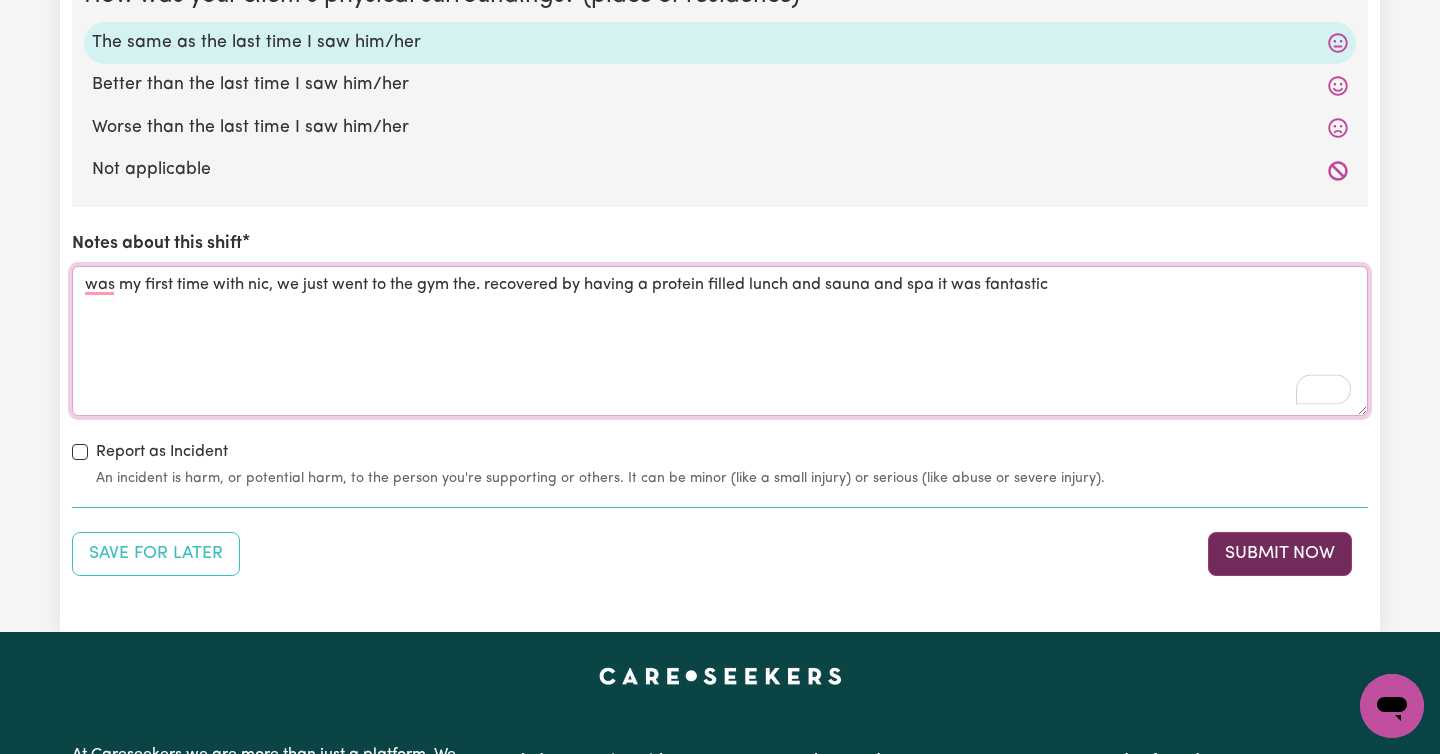 type on "was my first time with nic, we just went to the gym the. recovered by having a protein filled lunch and sauna and spa it was fantastic" 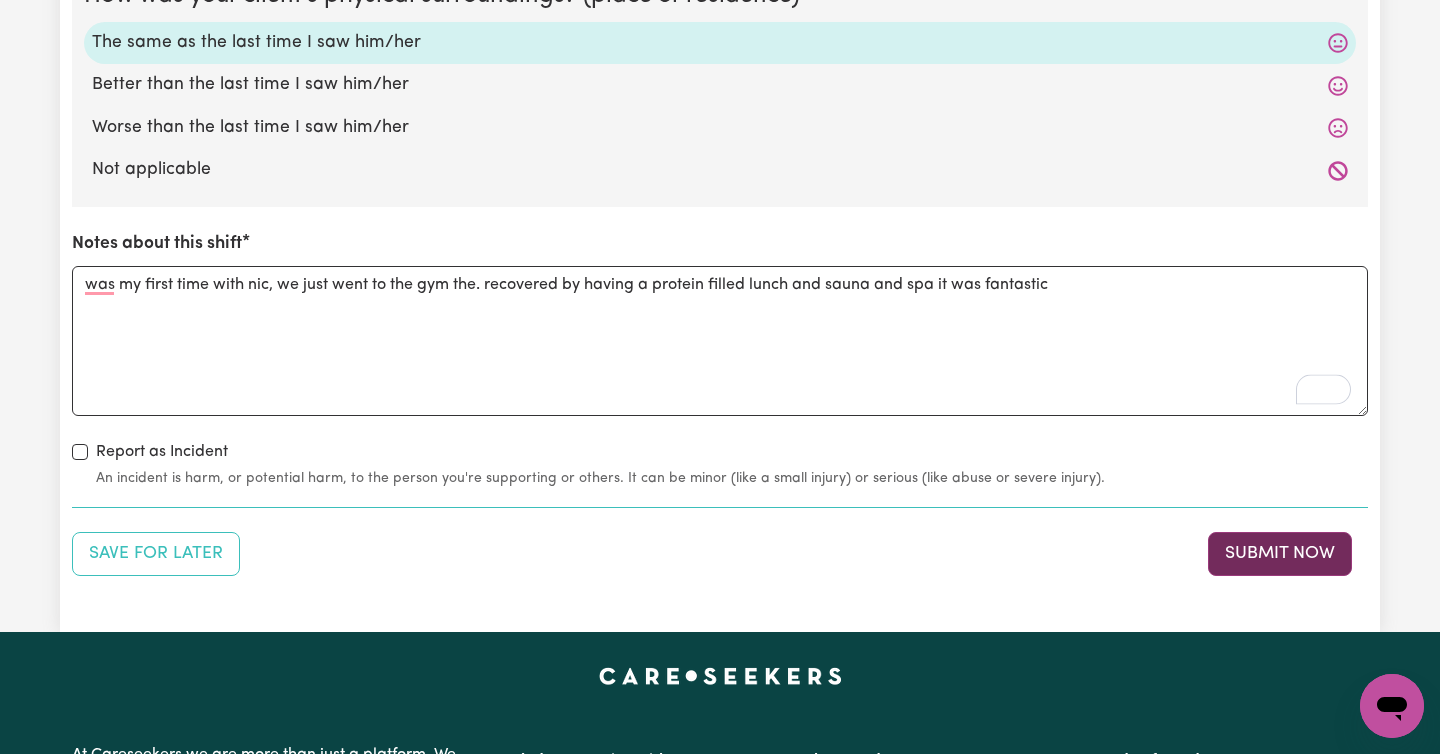 click on "Submit Now" at bounding box center [1280, 554] 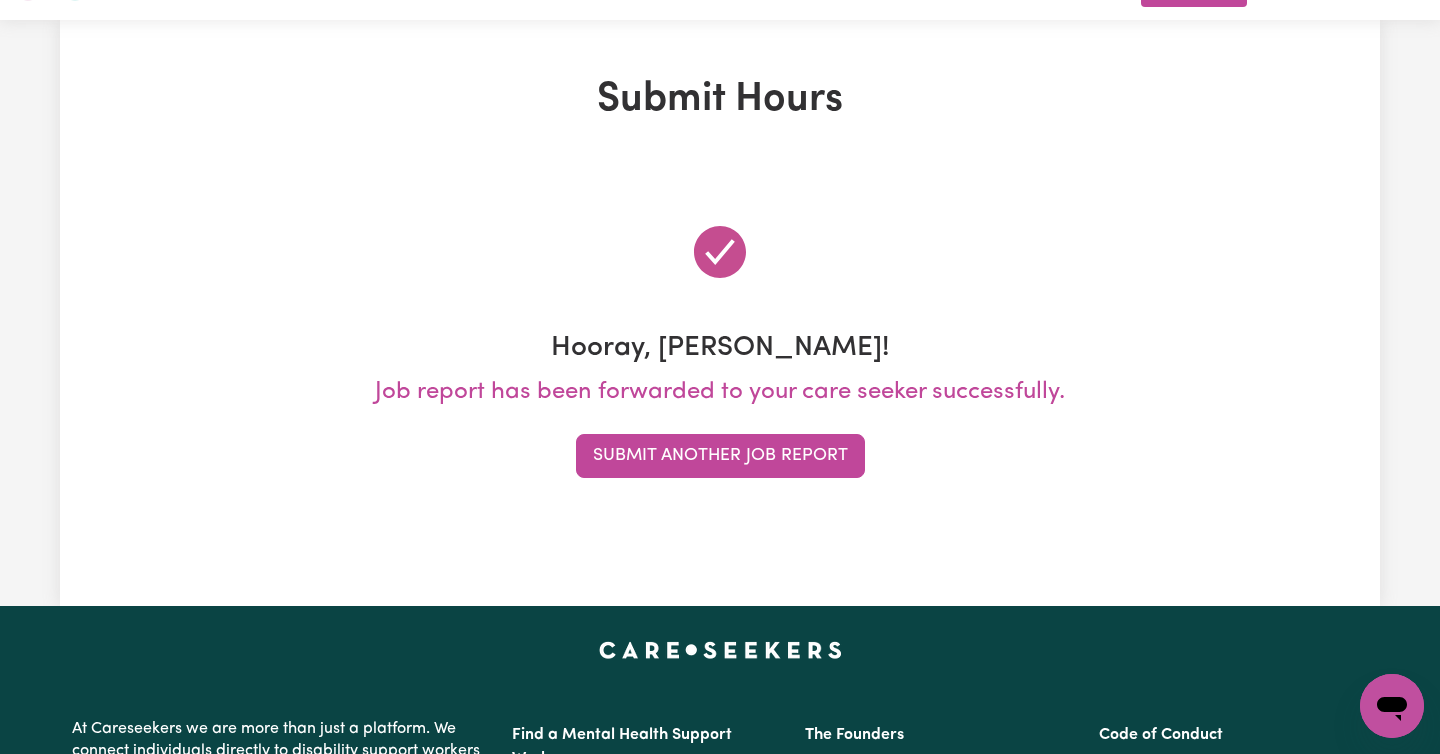 scroll, scrollTop: 0, scrollLeft: 0, axis: both 